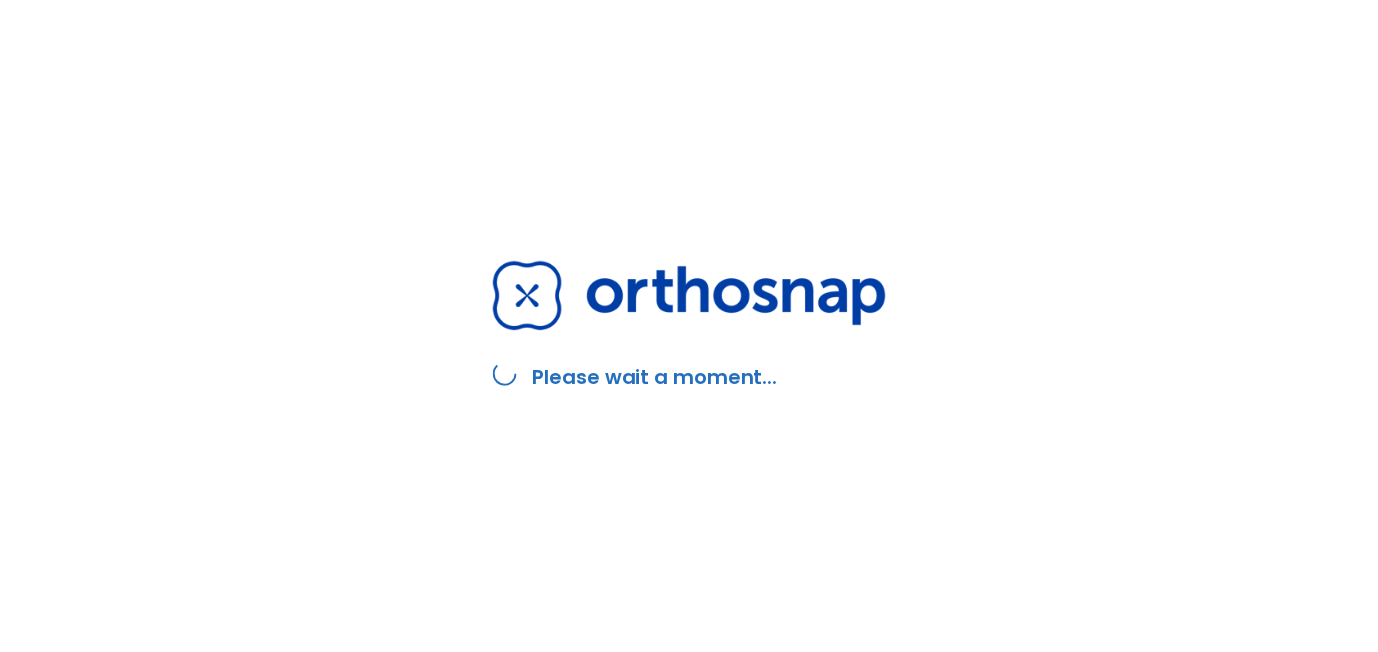 scroll, scrollTop: 0, scrollLeft: 0, axis: both 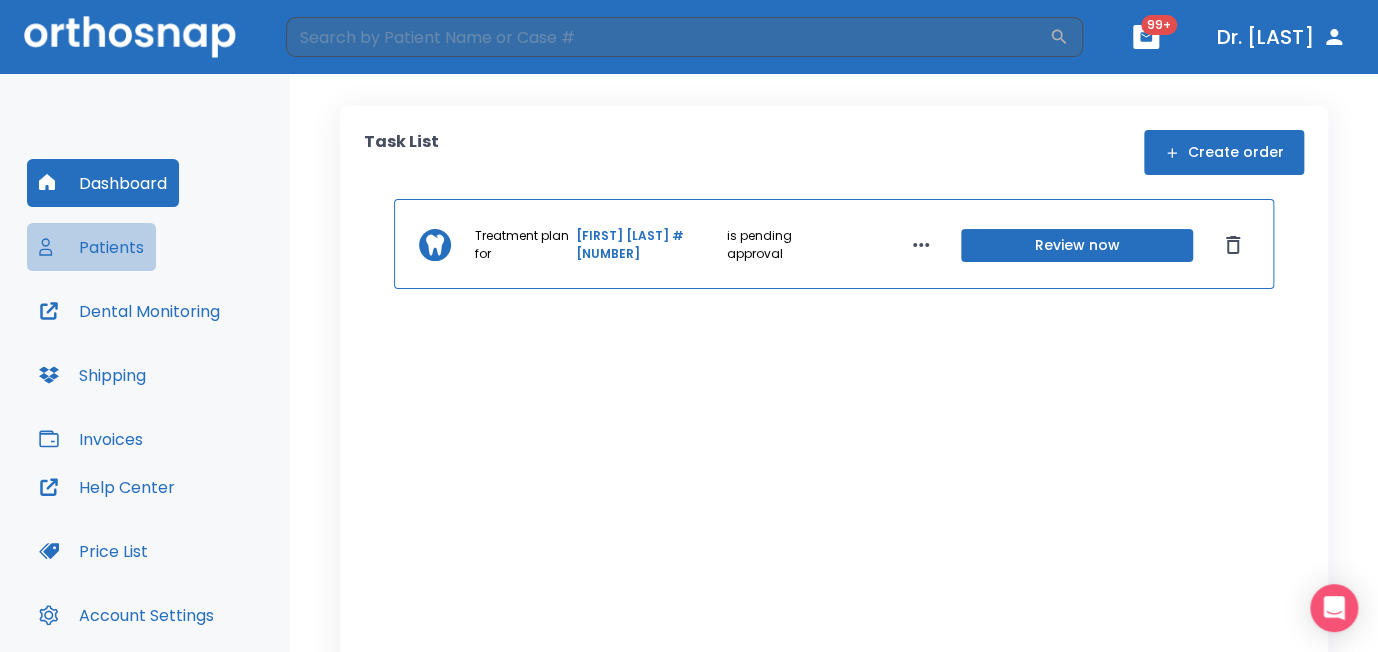click on "Patients" at bounding box center [91, 247] 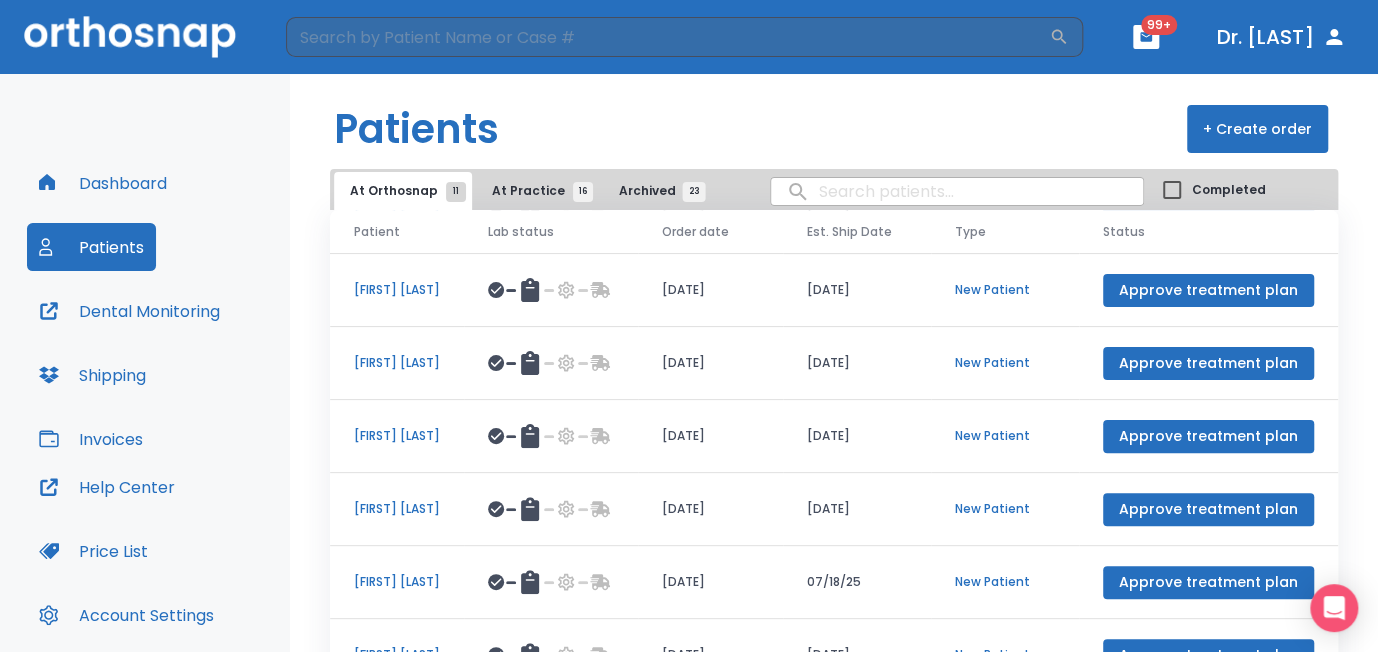 scroll, scrollTop: 245, scrollLeft: 0, axis: vertical 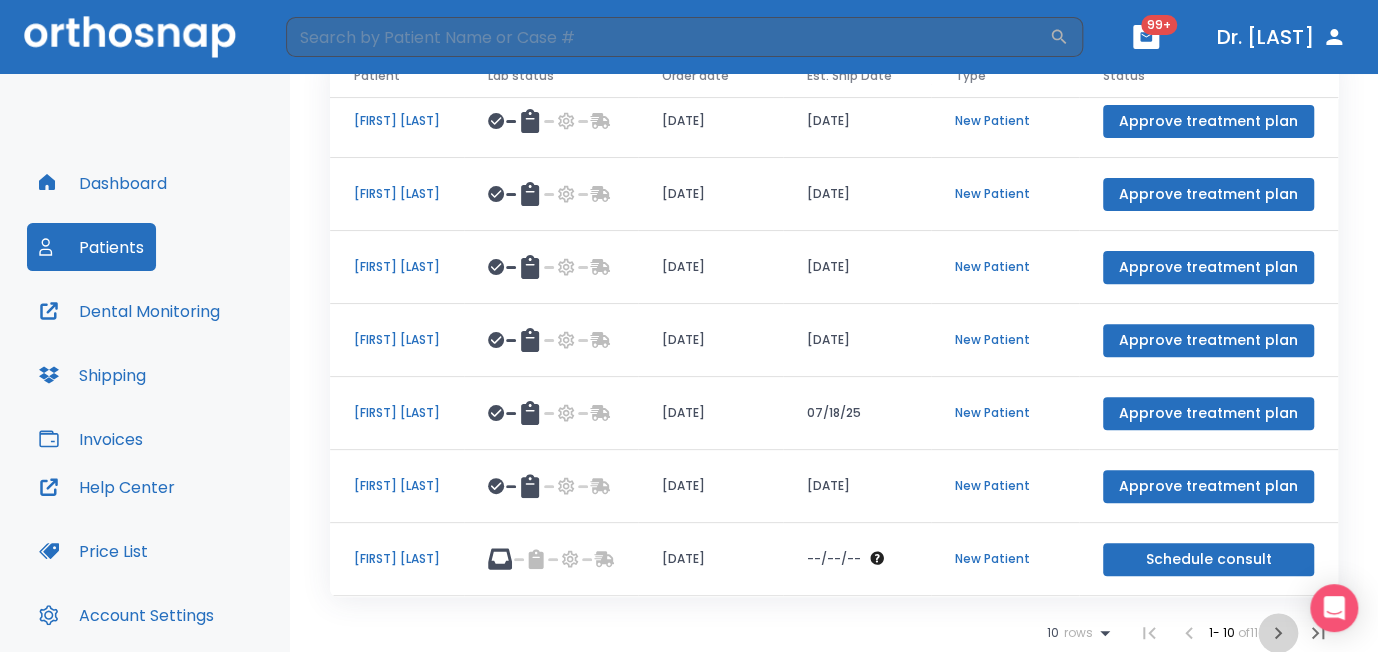 click 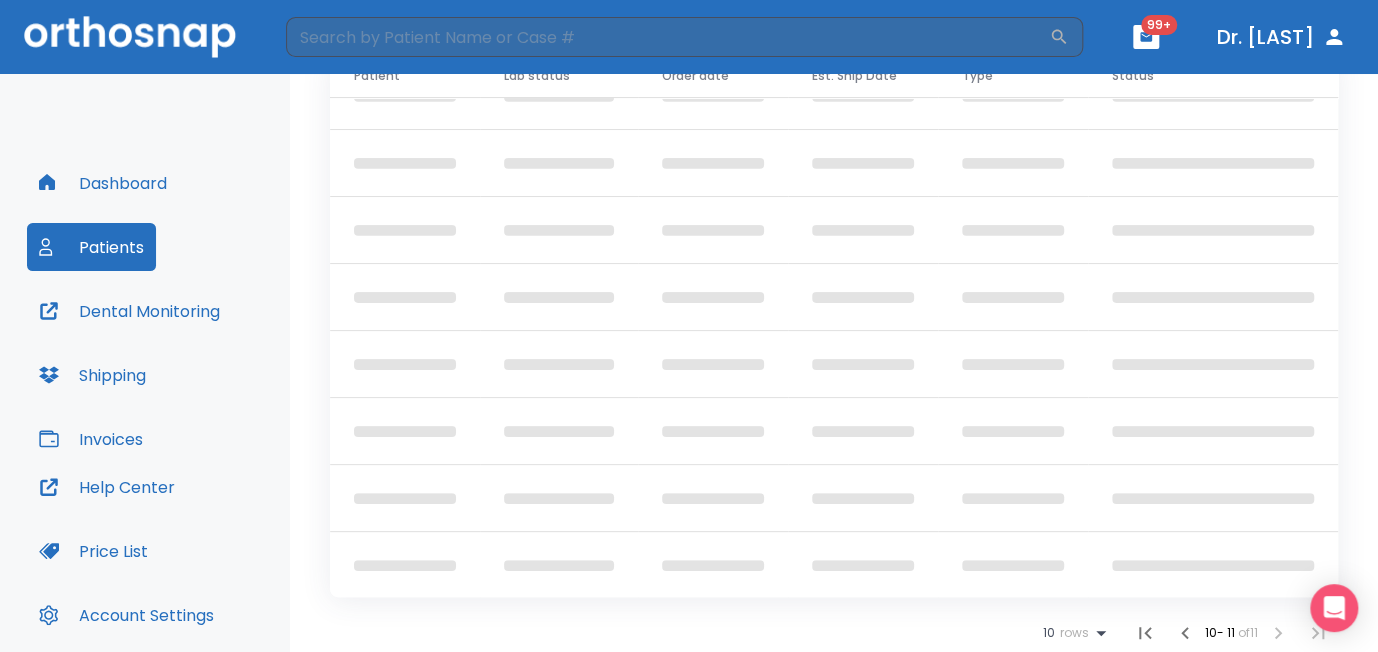 scroll, scrollTop: 0, scrollLeft: 0, axis: both 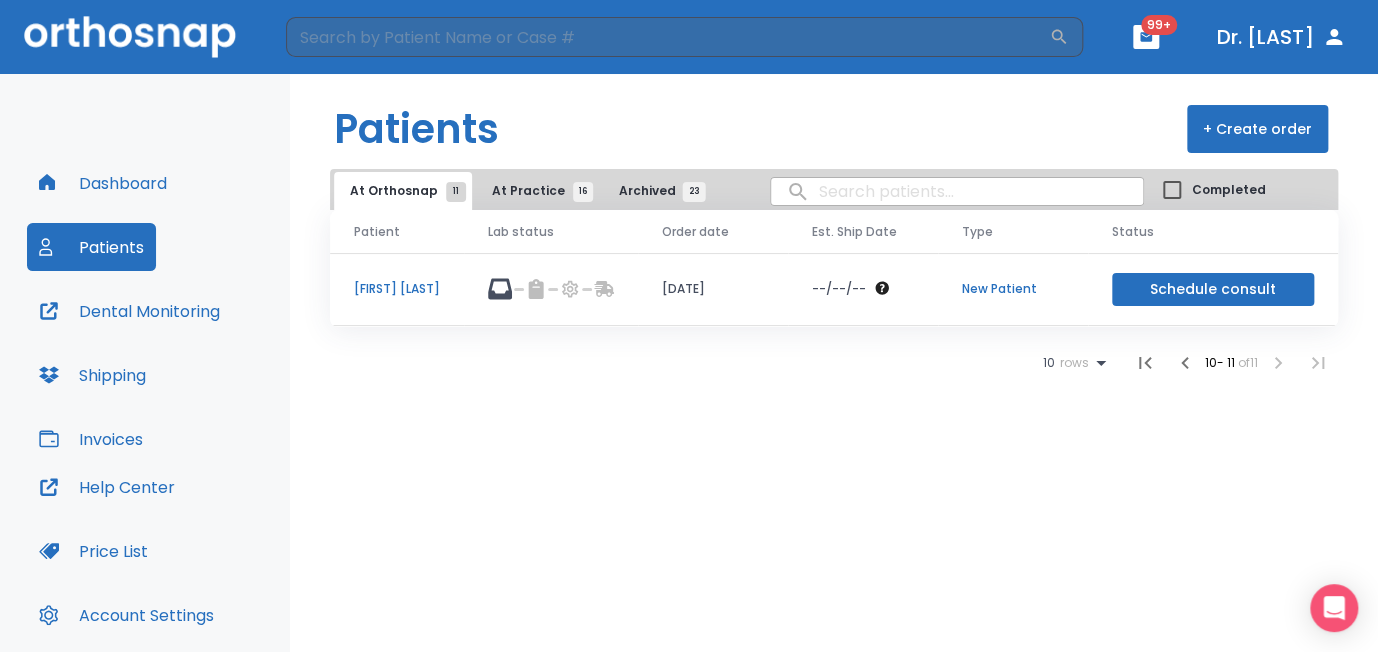 click on "At Practice 16" at bounding box center (537, 191) 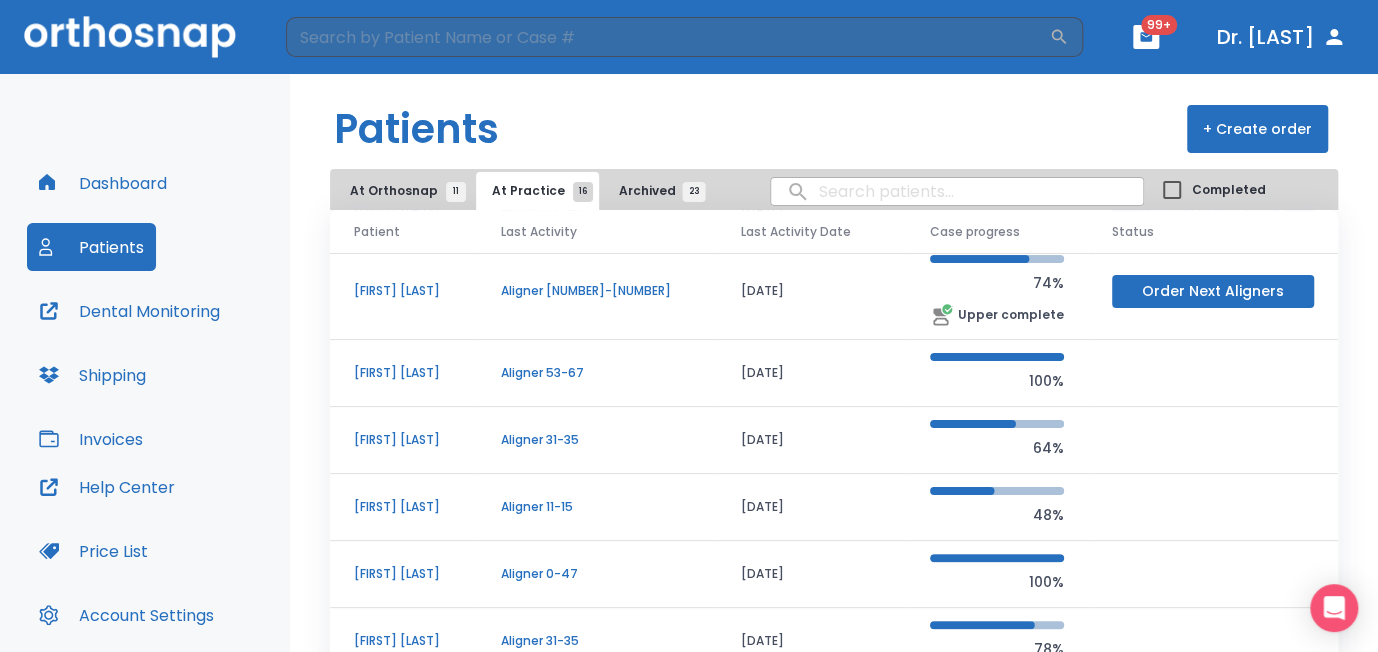 scroll, scrollTop: 199, scrollLeft: 0, axis: vertical 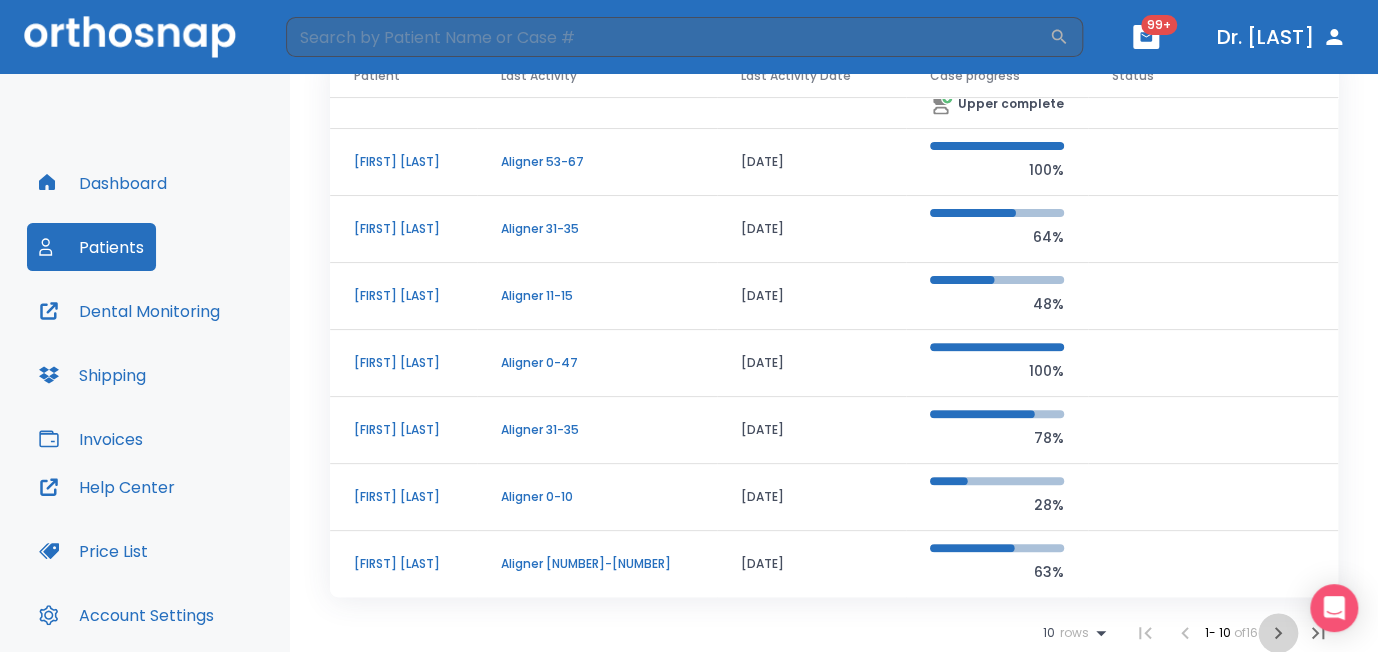 click 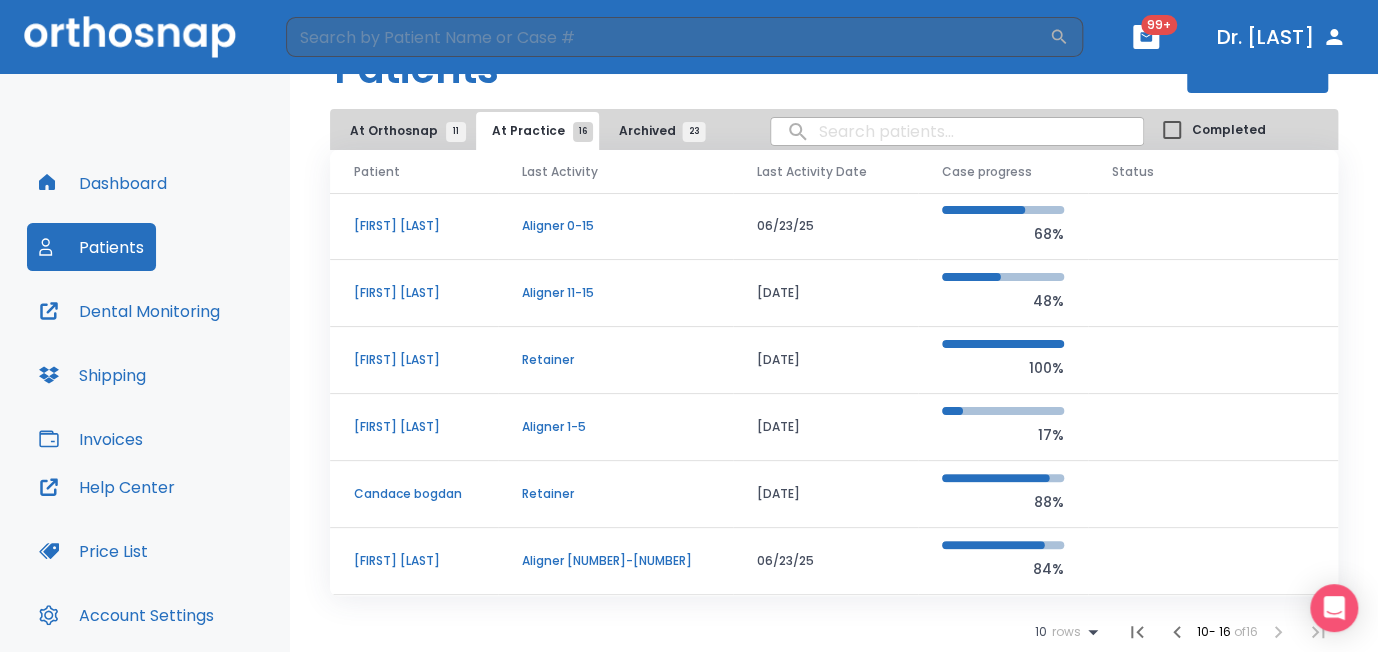 scroll, scrollTop: 0, scrollLeft: 0, axis: both 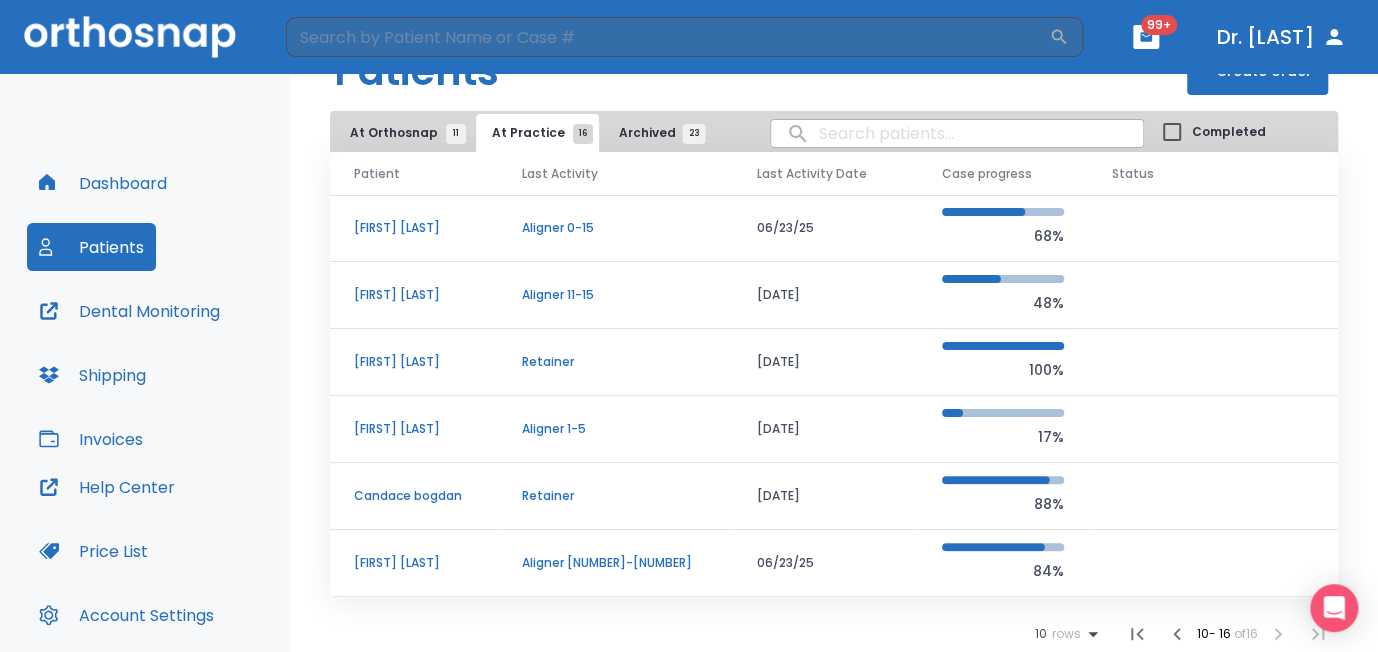 click on "Candace bogdan" at bounding box center (414, 496) 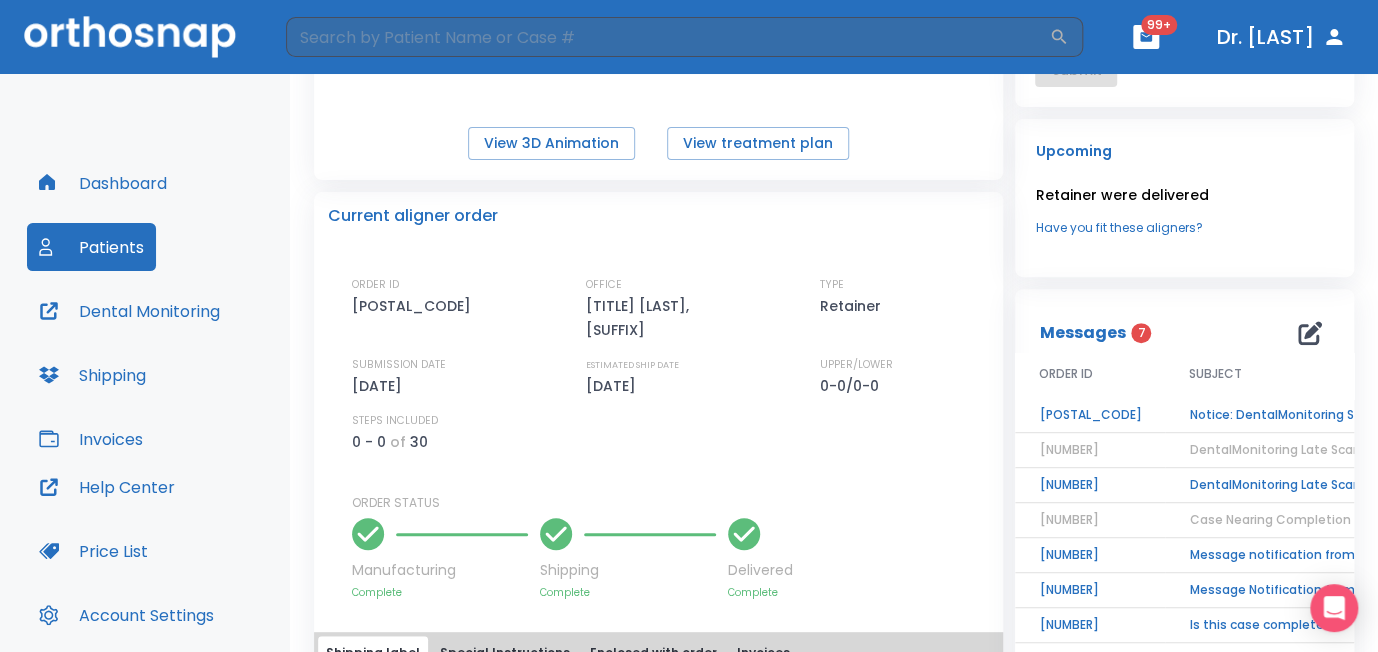 scroll, scrollTop: 0, scrollLeft: 0, axis: both 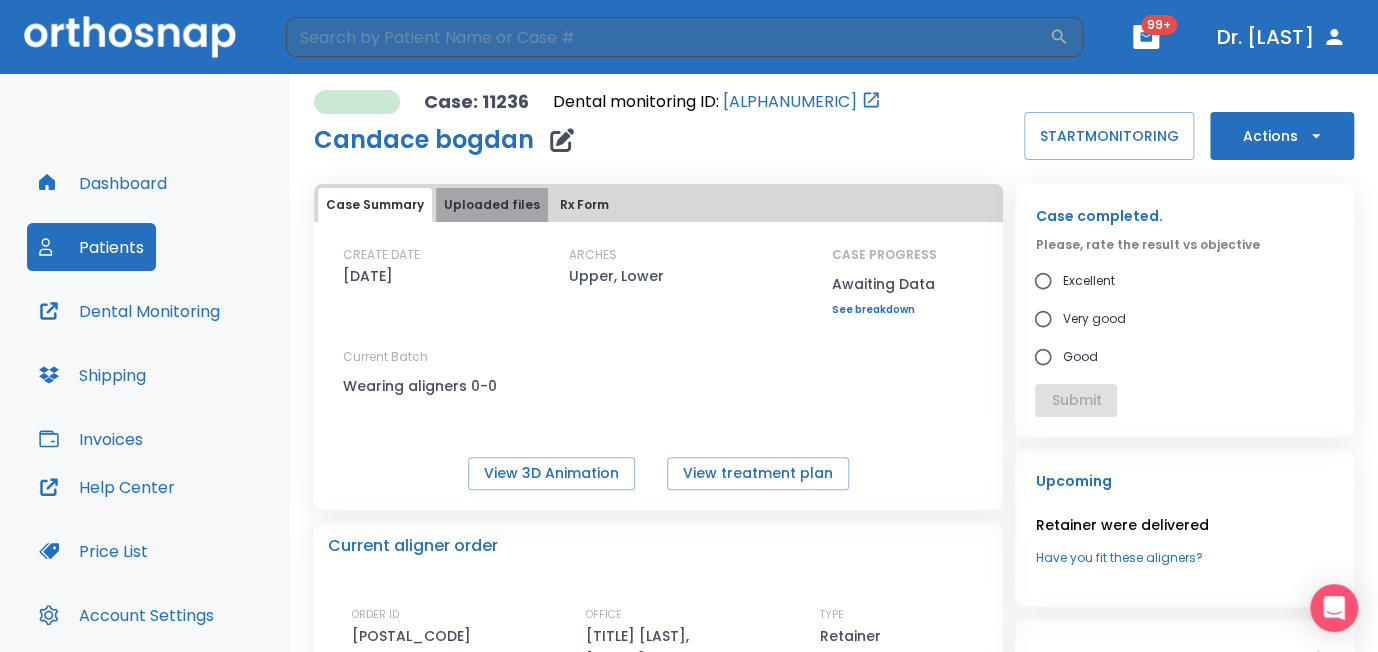 click on "Uploaded files" at bounding box center [492, 205] 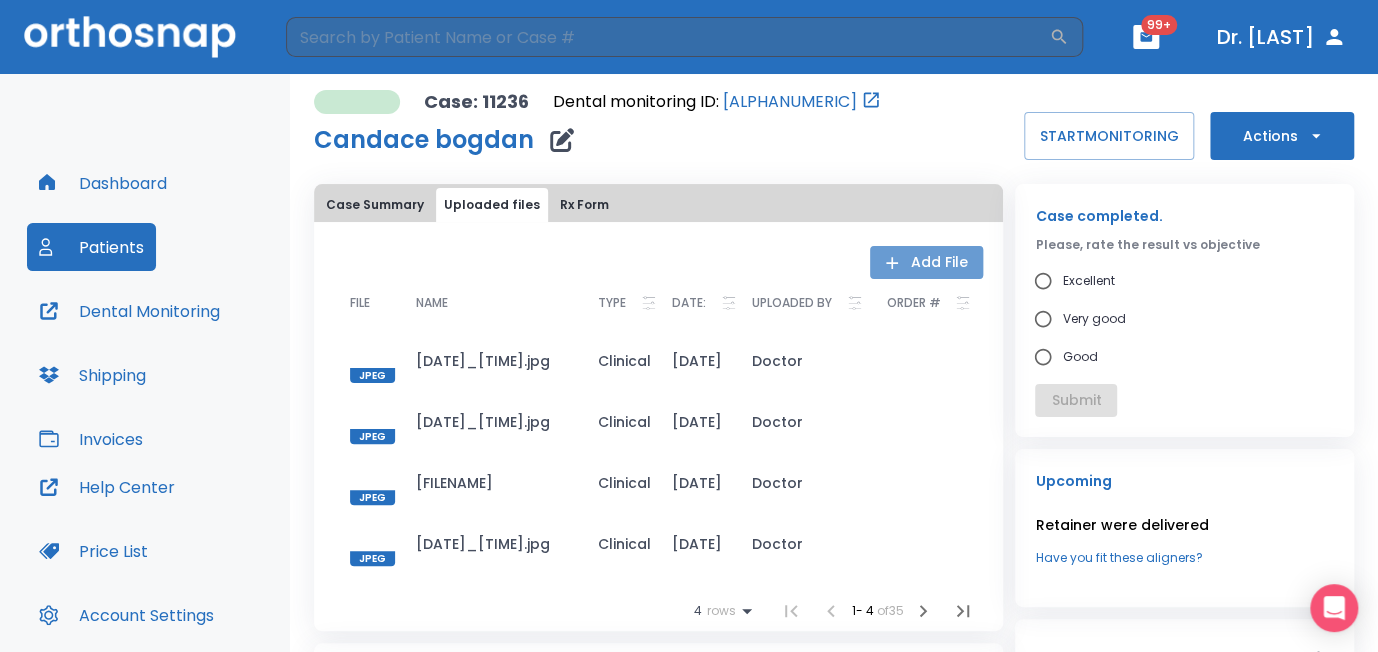 click on "Add File" at bounding box center (926, 262) 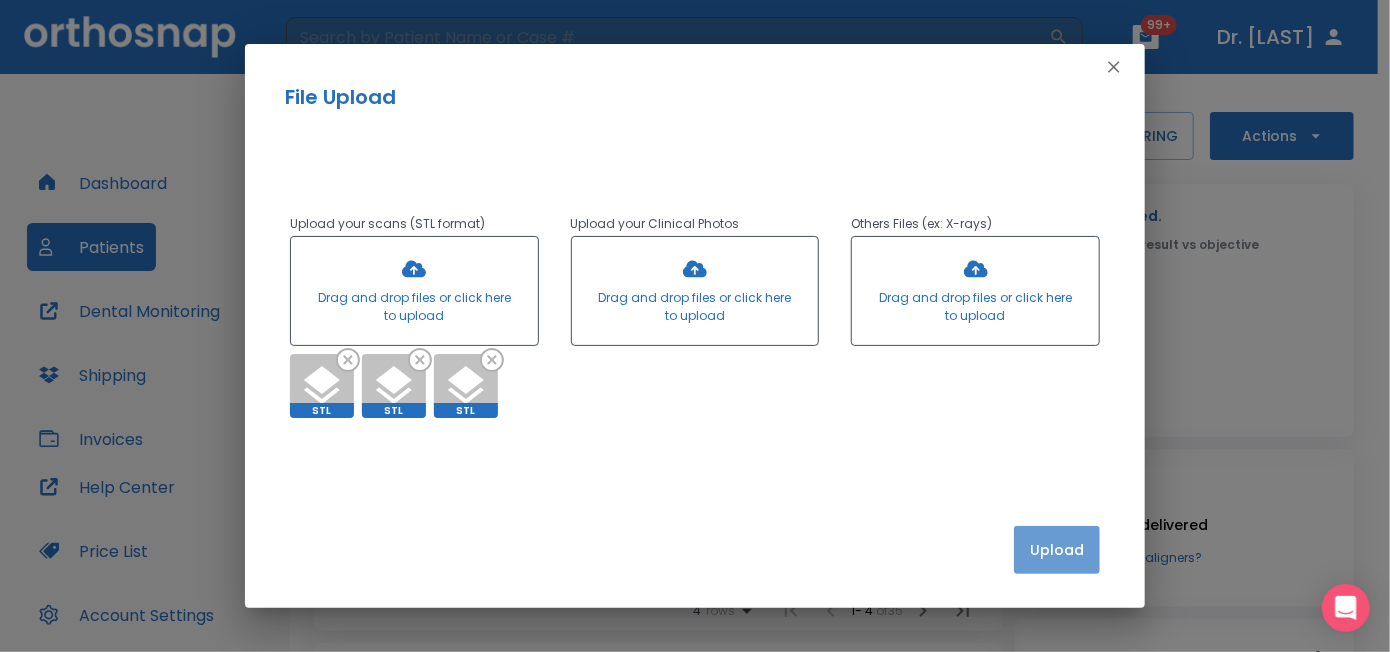 click on "Upload" at bounding box center [1057, 550] 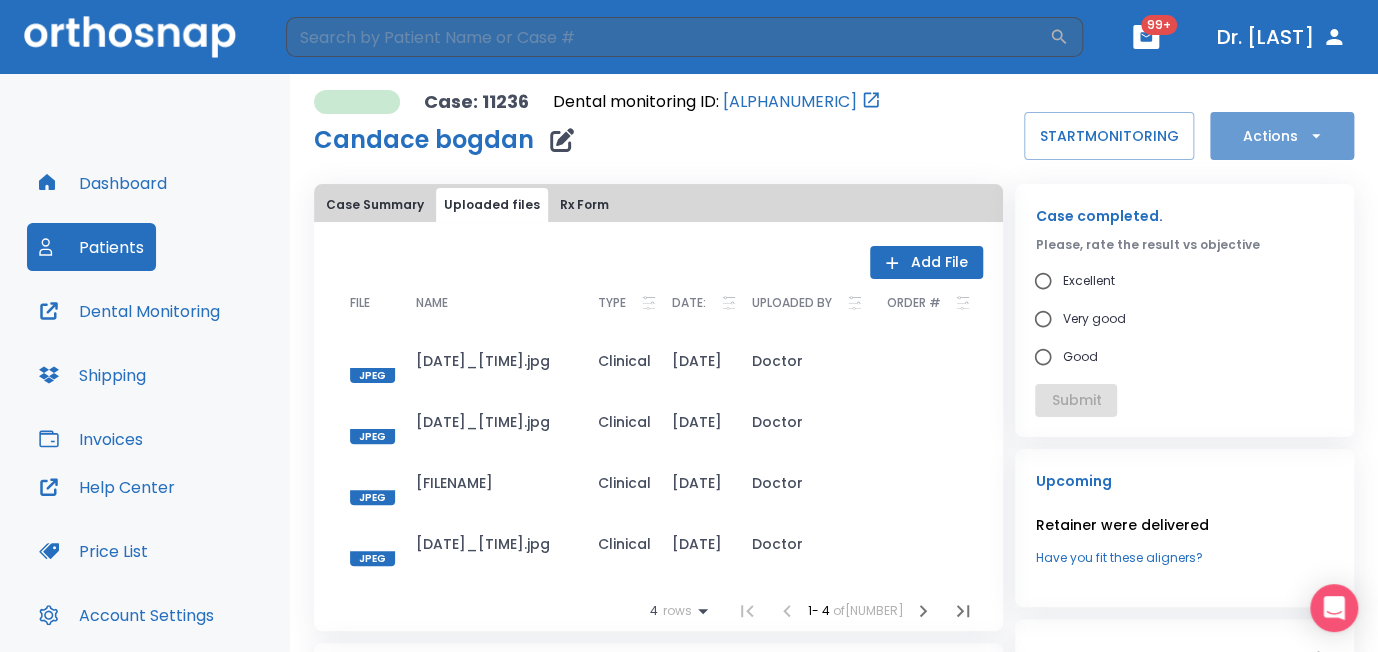 click on "Actions" at bounding box center [1282, 136] 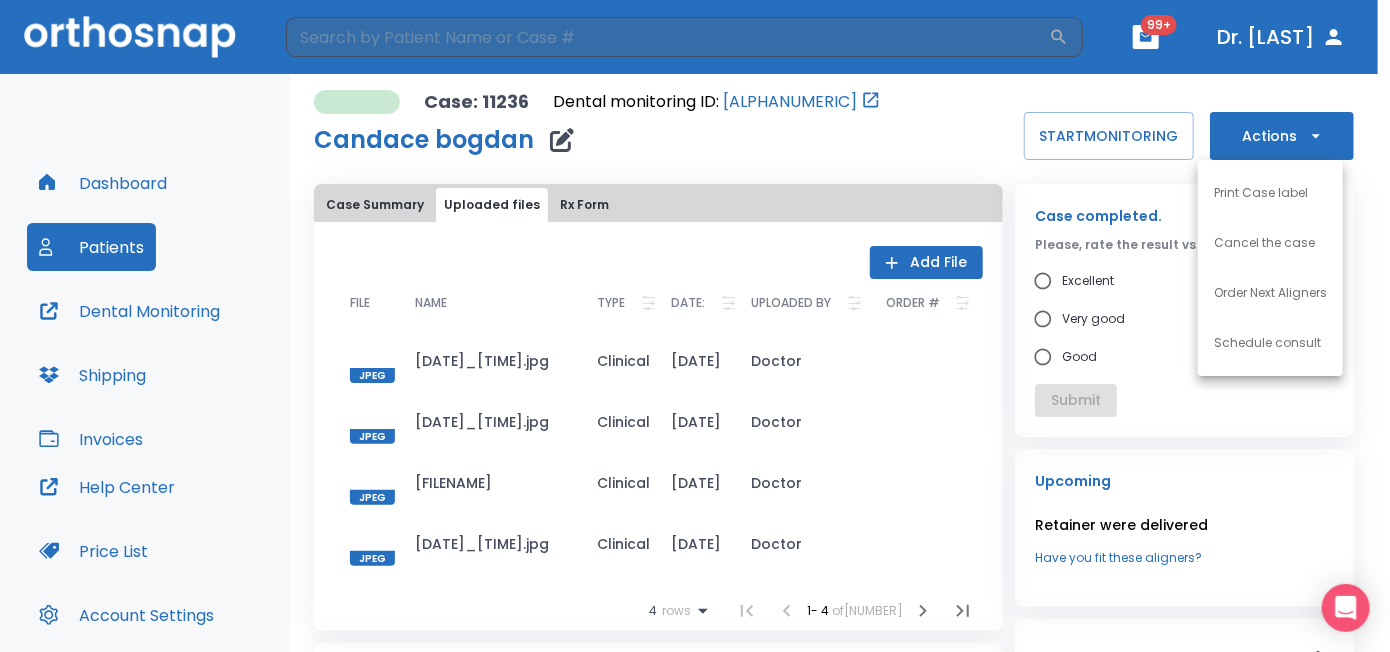 click on "Order Next Aligners" at bounding box center (1270, 293) 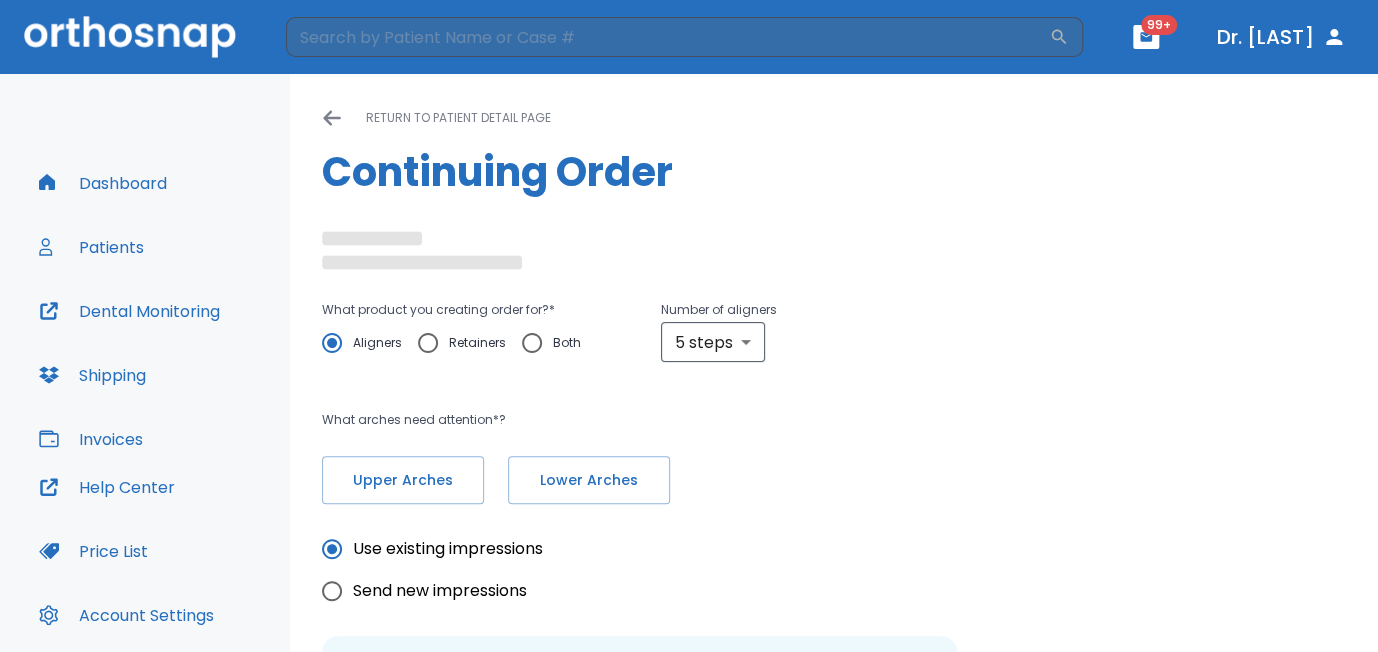 radio on "false" 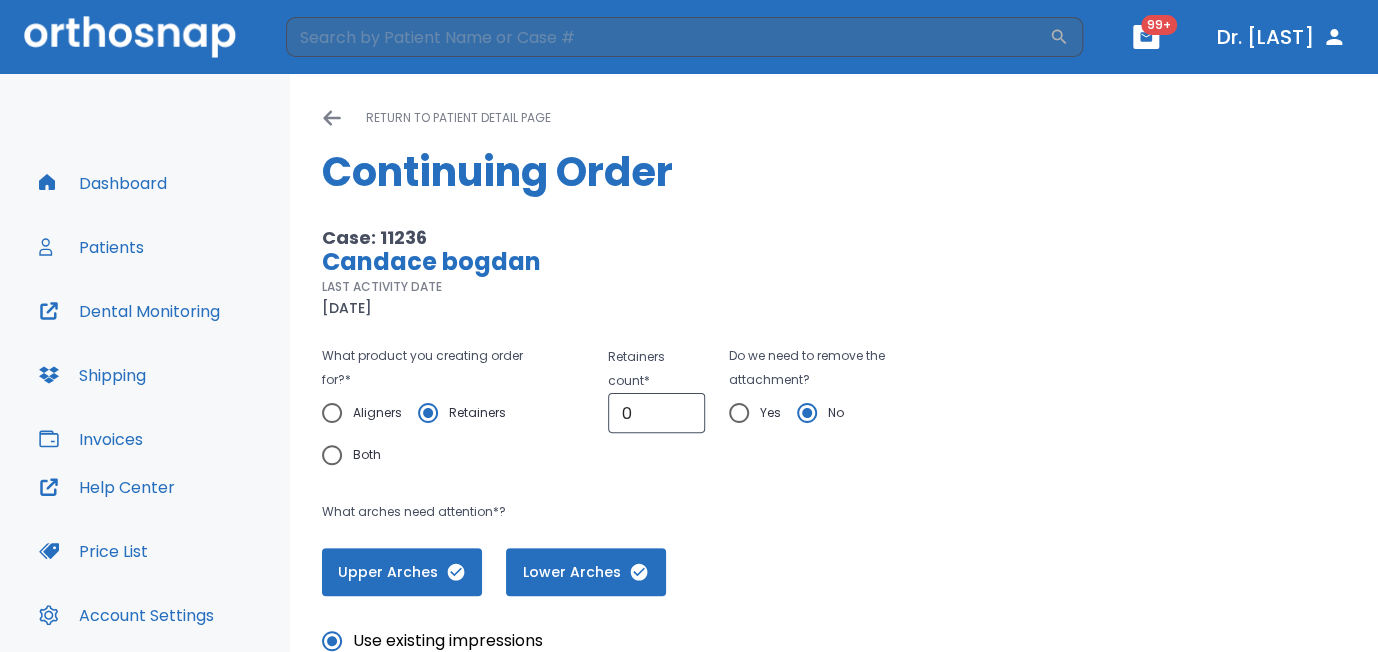 click on "What product you creating order for? *" at bounding box center (433, 368) 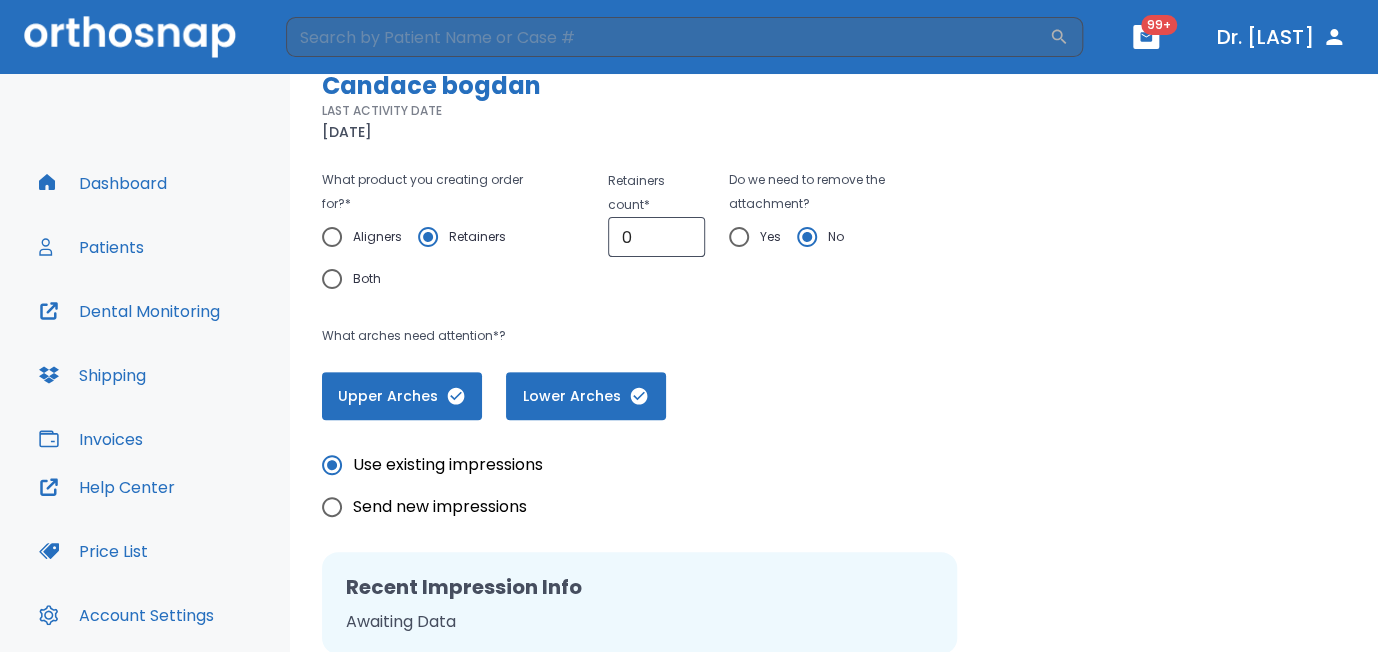 scroll, scrollTop: 178, scrollLeft: 0, axis: vertical 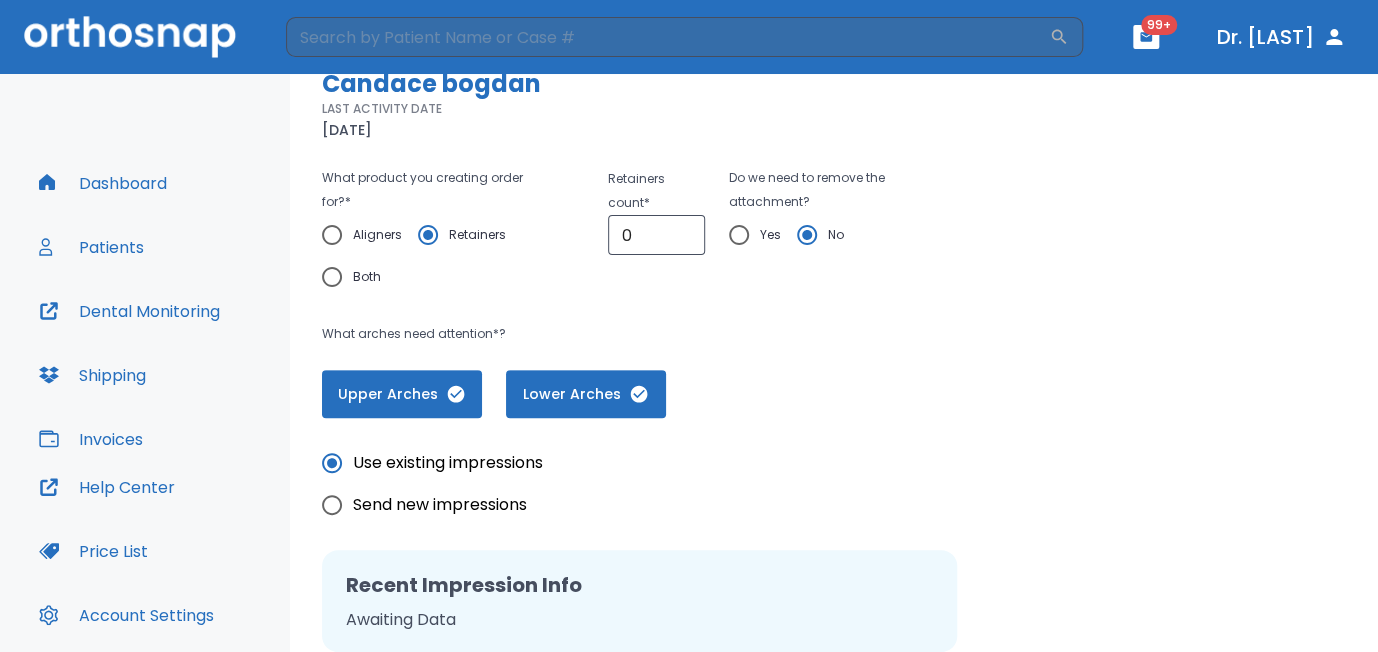 click on "Send new impressions" at bounding box center (332, 505) 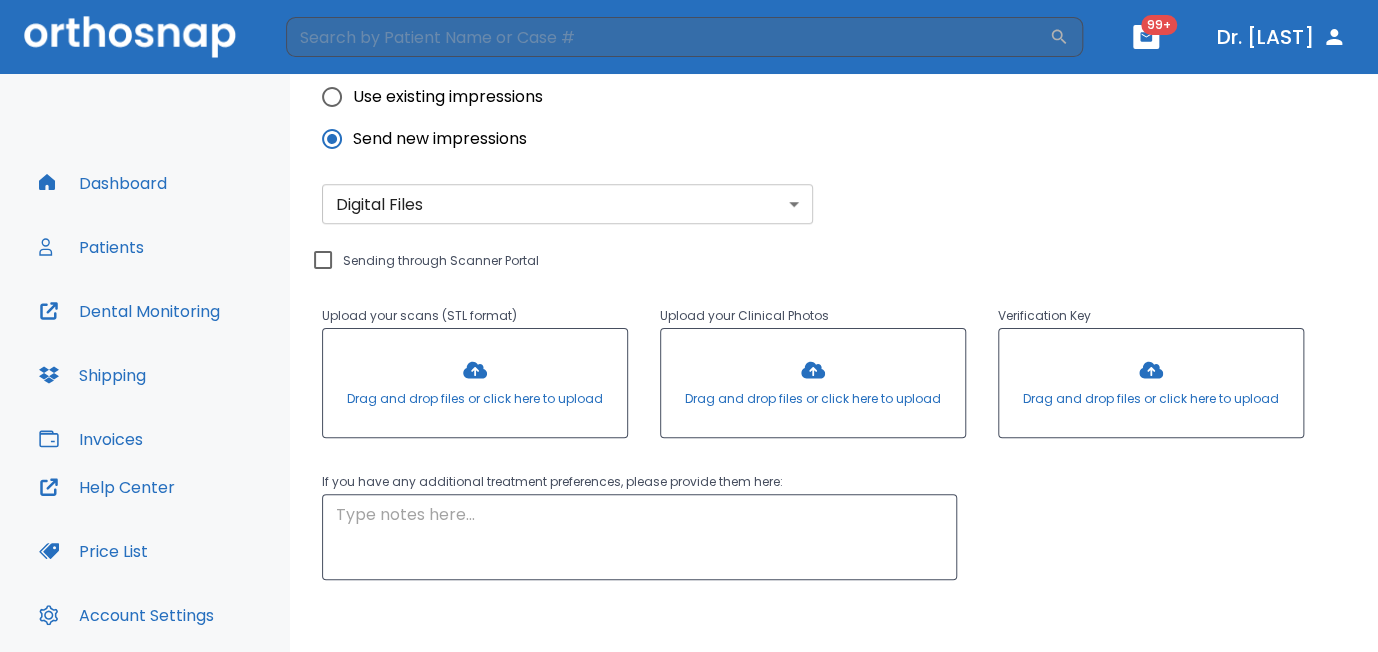 scroll, scrollTop: 547, scrollLeft: 0, axis: vertical 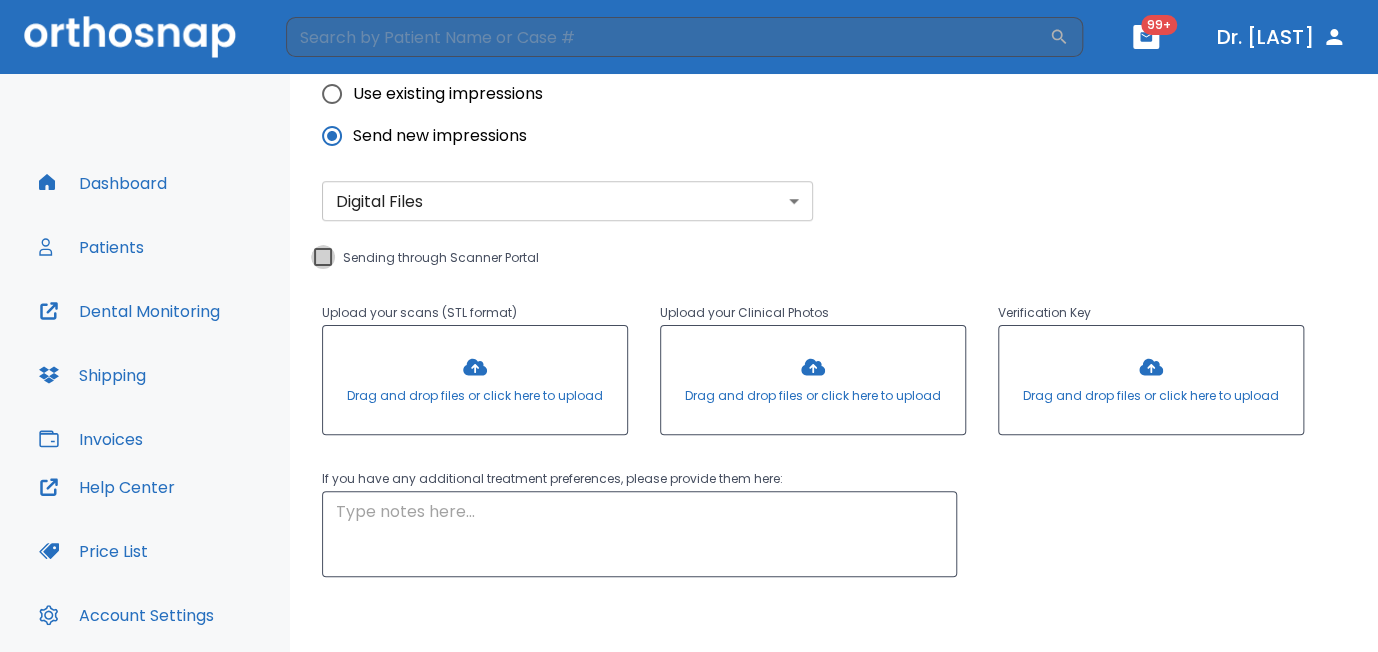click on "Sending through Scanner Portal" at bounding box center [323, 257] 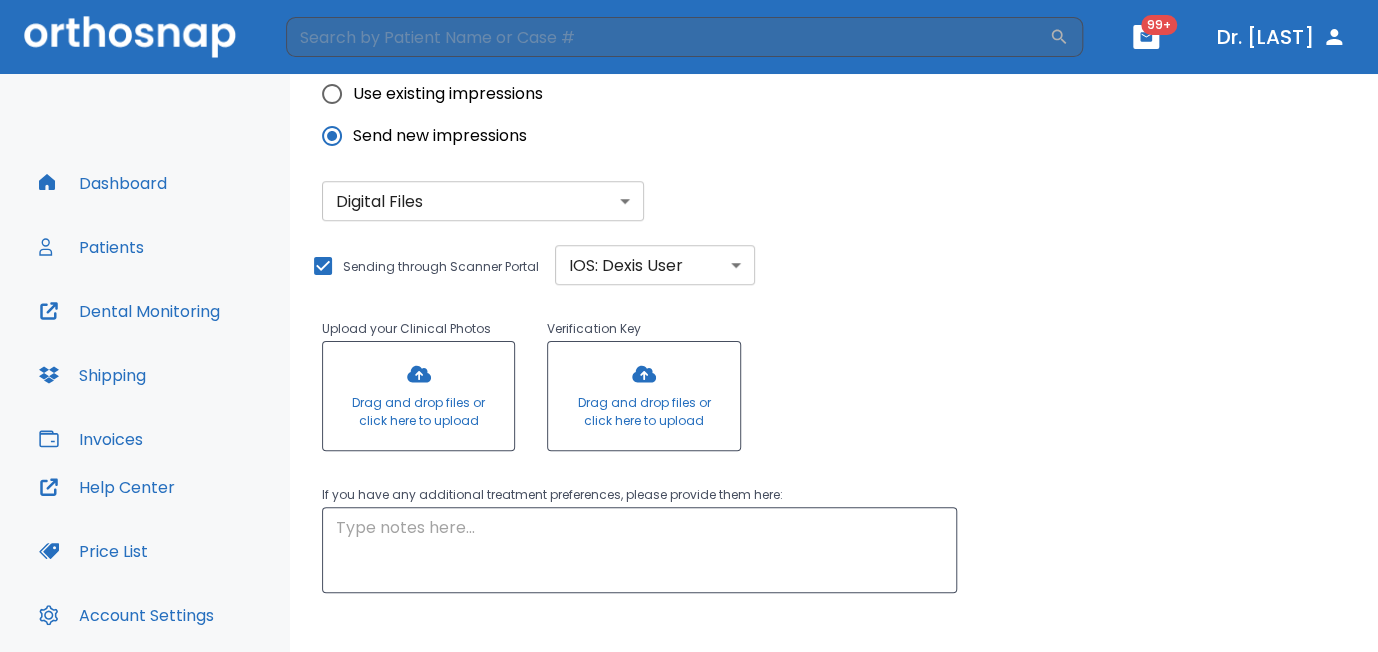 click on "Sending through Scanner Portal" at bounding box center [323, 266] 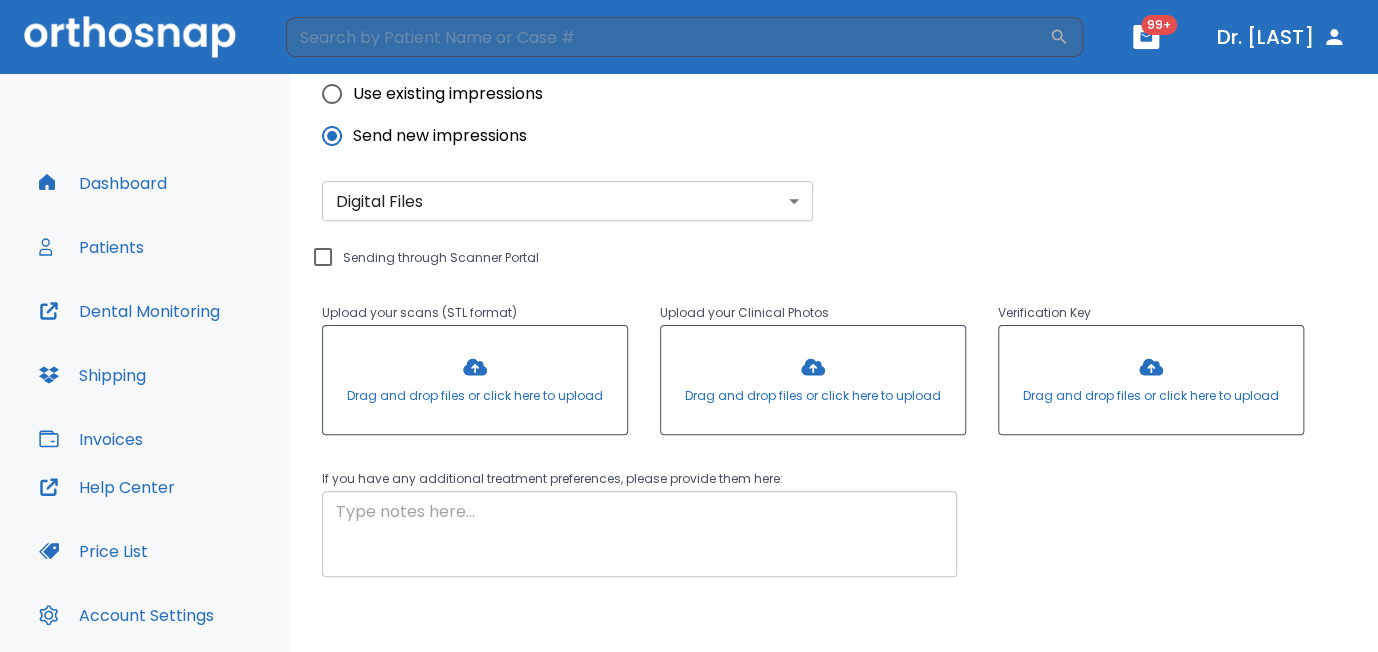 click on "x ​" at bounding box center (639, 534) 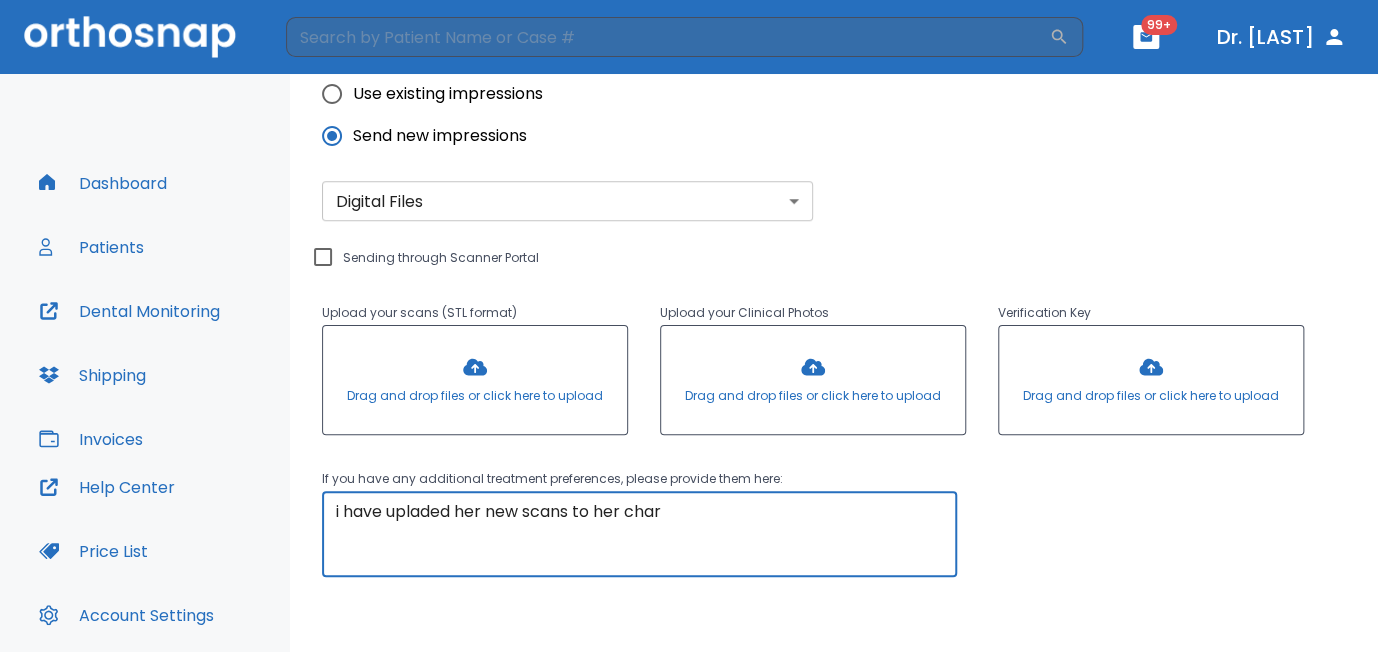 type on "i have upladed her new scans to her chart" 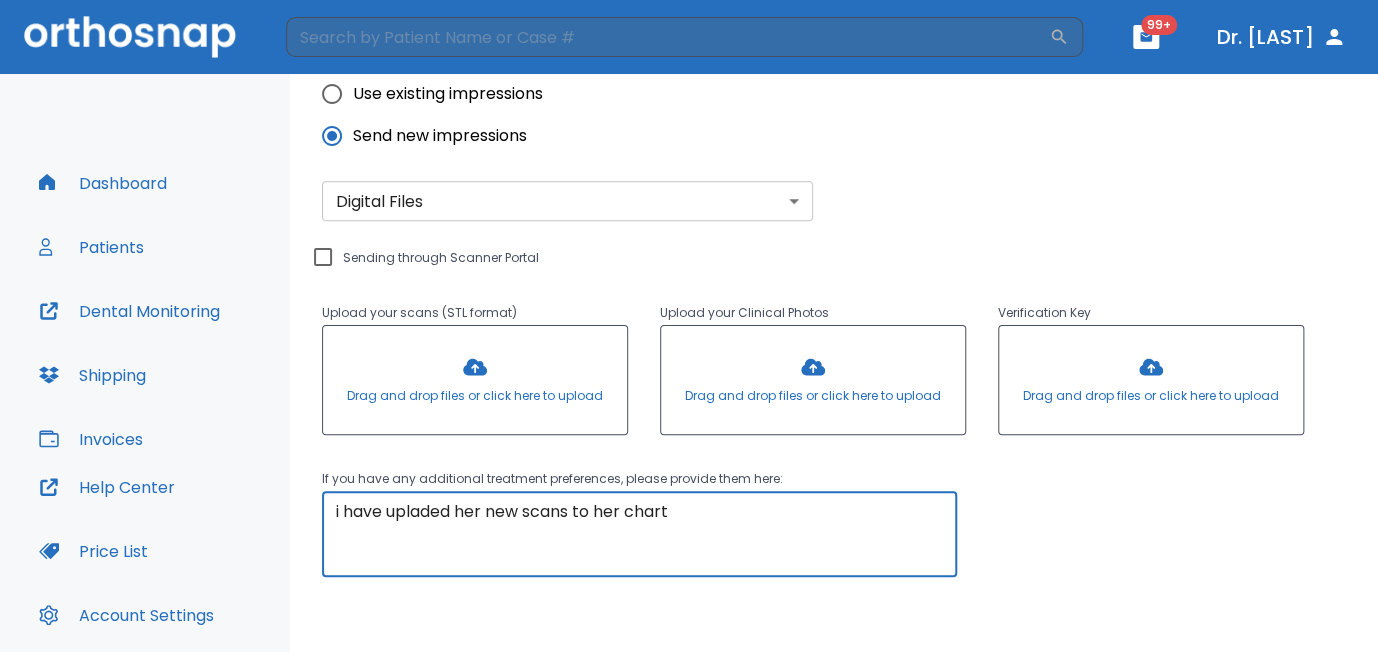 drag, startPoint x: 688, startPoint y: 519, endPoint x: 270, endPoint y: 529, distance: 418.1196 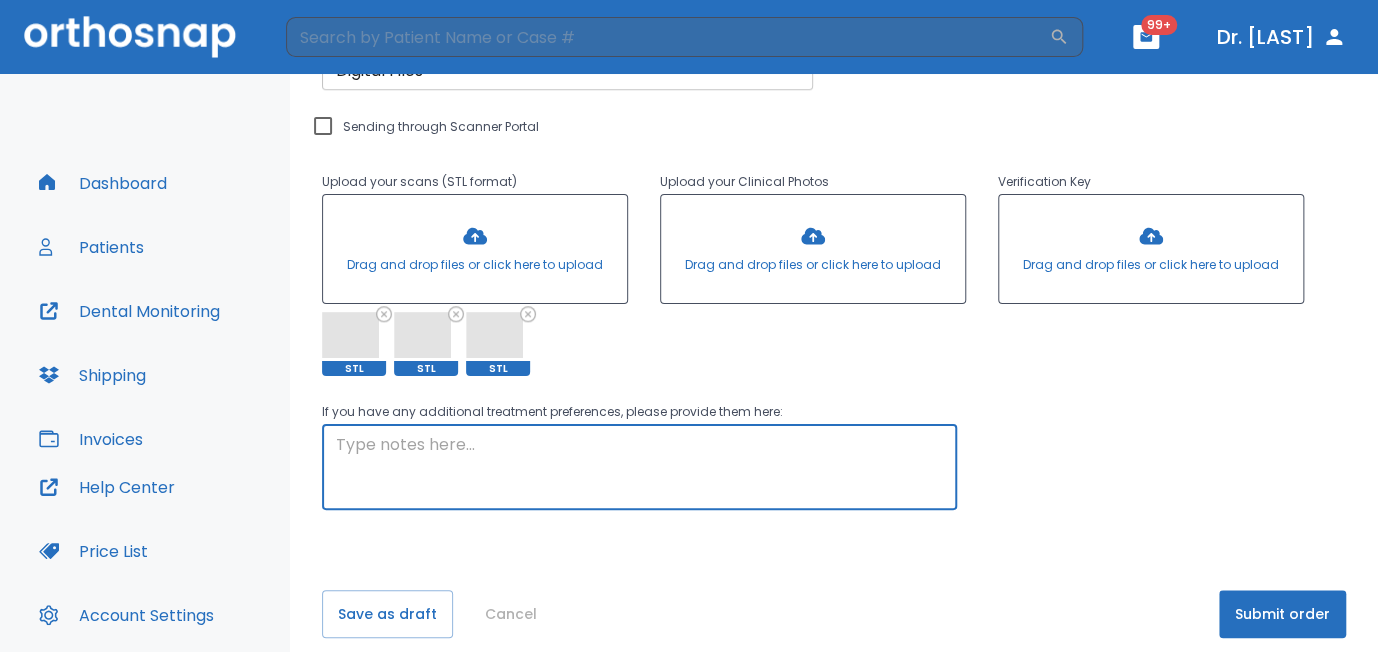 scroll, scrollTop: 696, scrollLeft: 0, axis: vertical 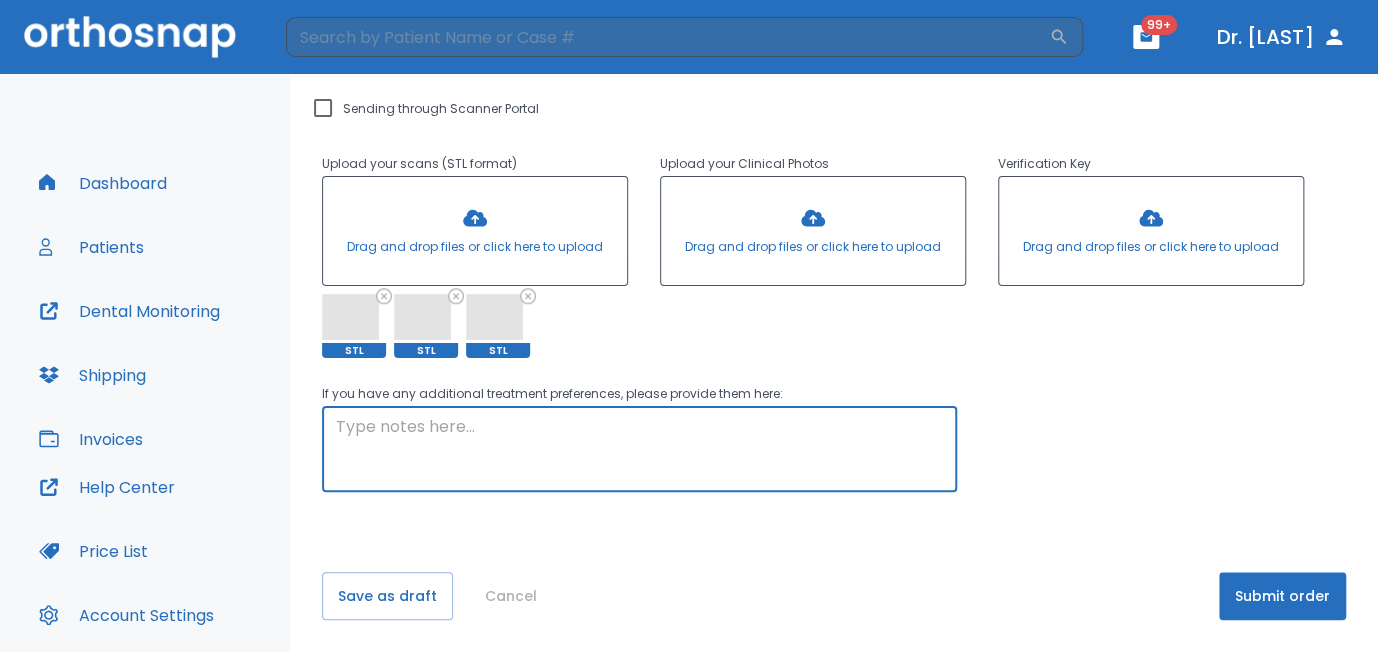 click at bounding box center [639, 449] 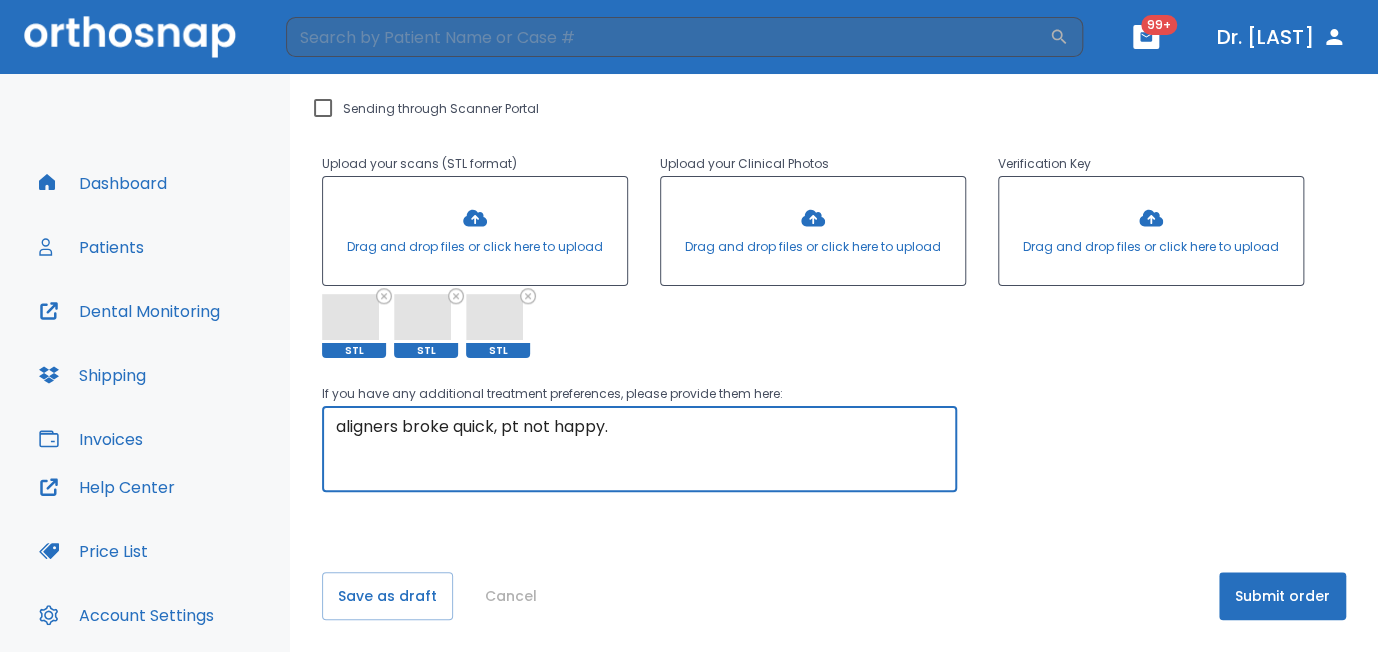 drag, startPoint x: 408, startPoint y: 427, endPoint x: 214, endPoint y: 405, distance: 195.24344 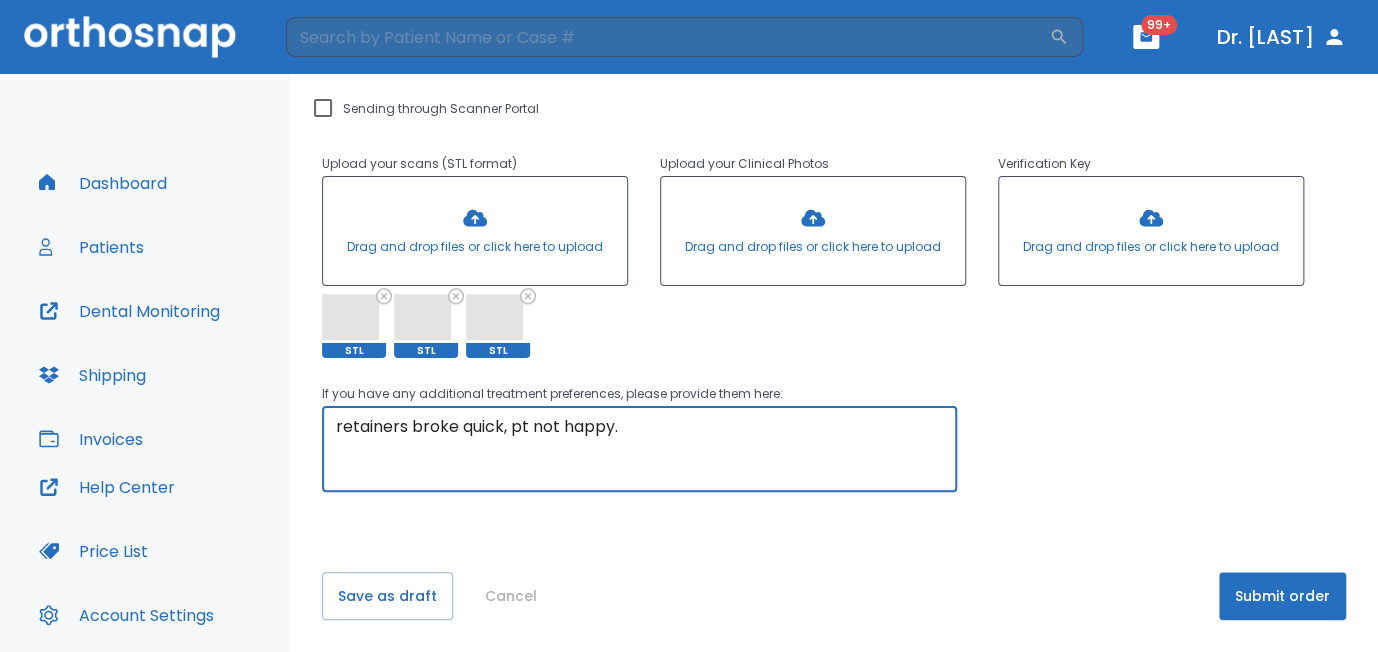 click on "retainers broke quick, pt not happy." at bounding box center (639, 449) 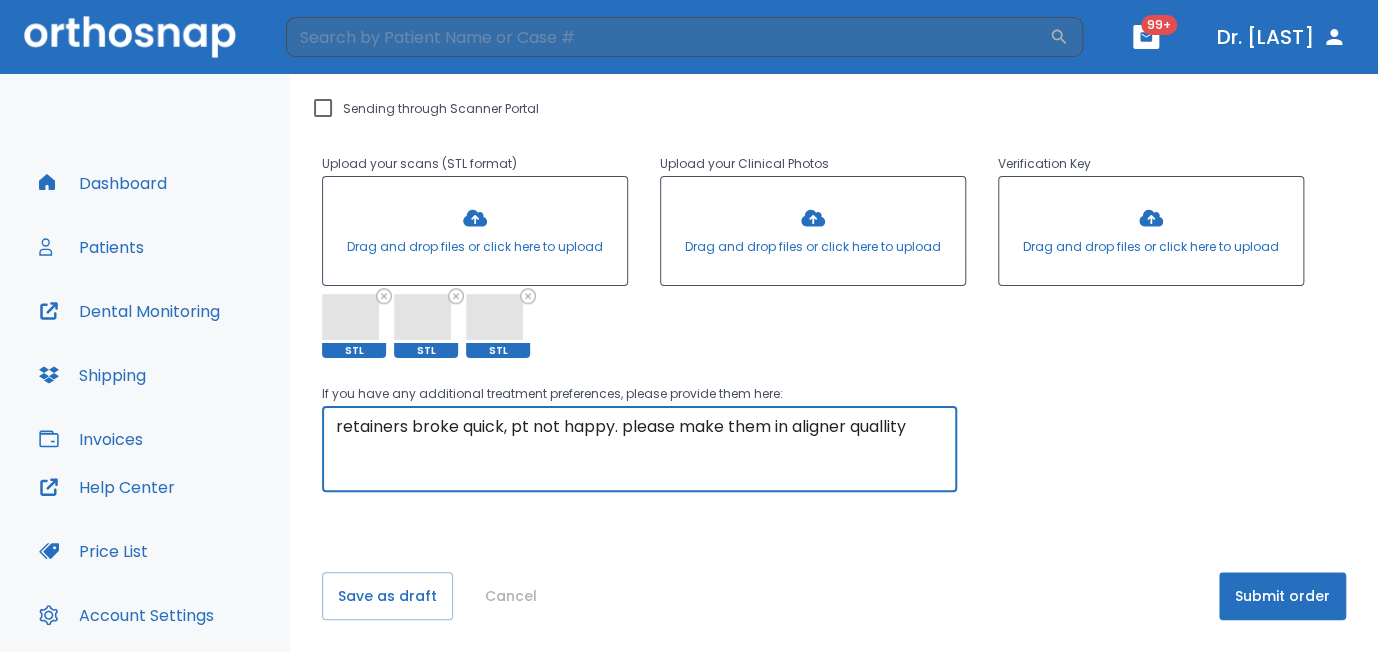 type on "retainers broke quick, pt not happy. please make them in aligner quallity" 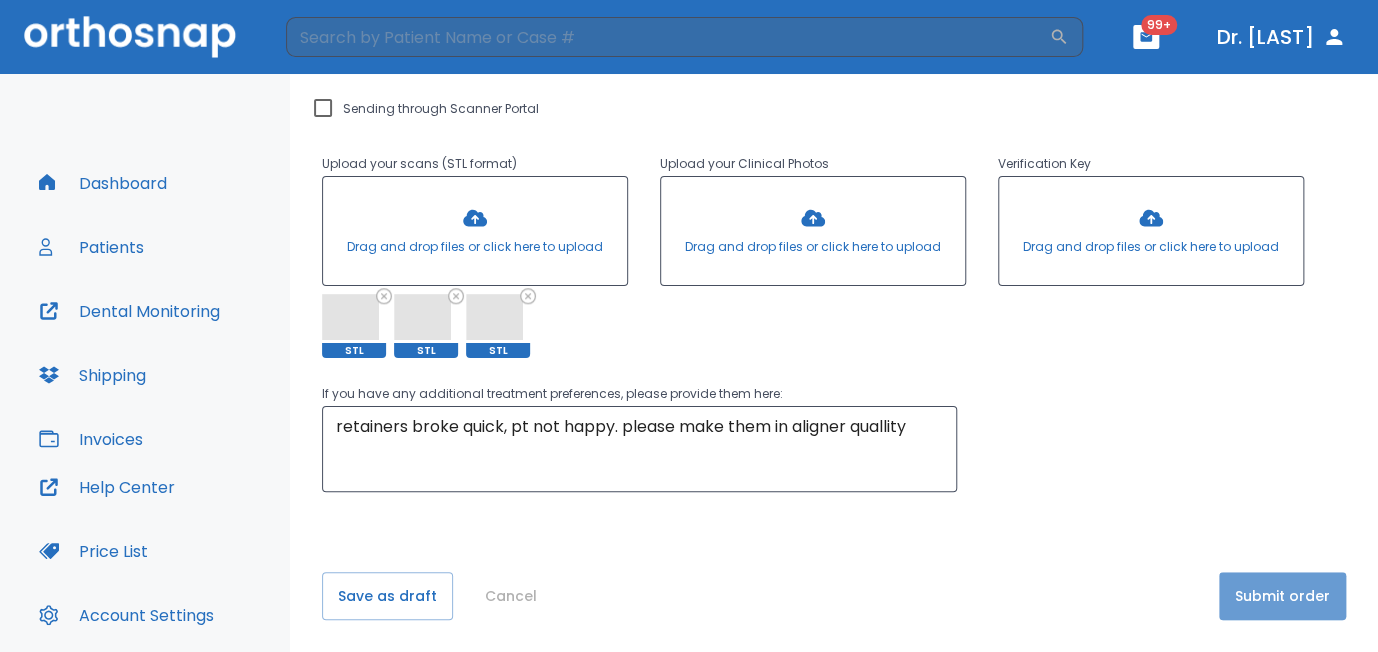 click on "Submit order" at bounding box center (1282, 596) 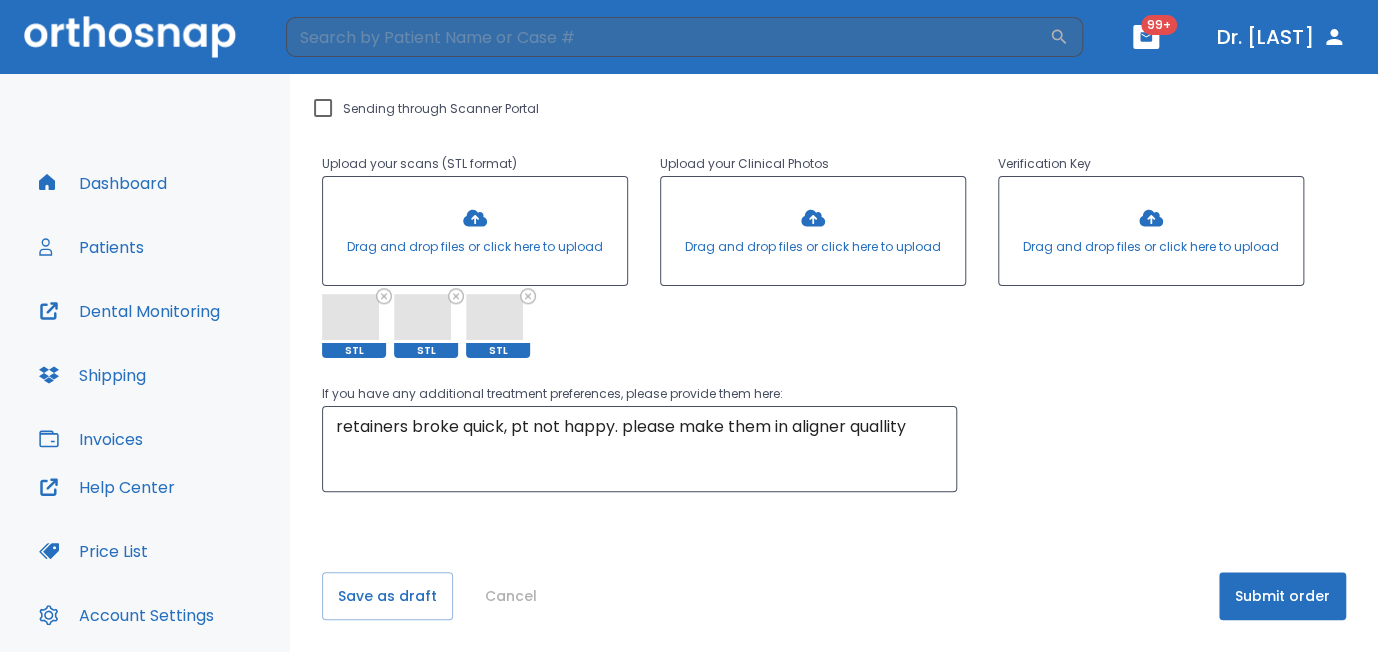 click on "Submit order" at bounding box center (1282, 596) 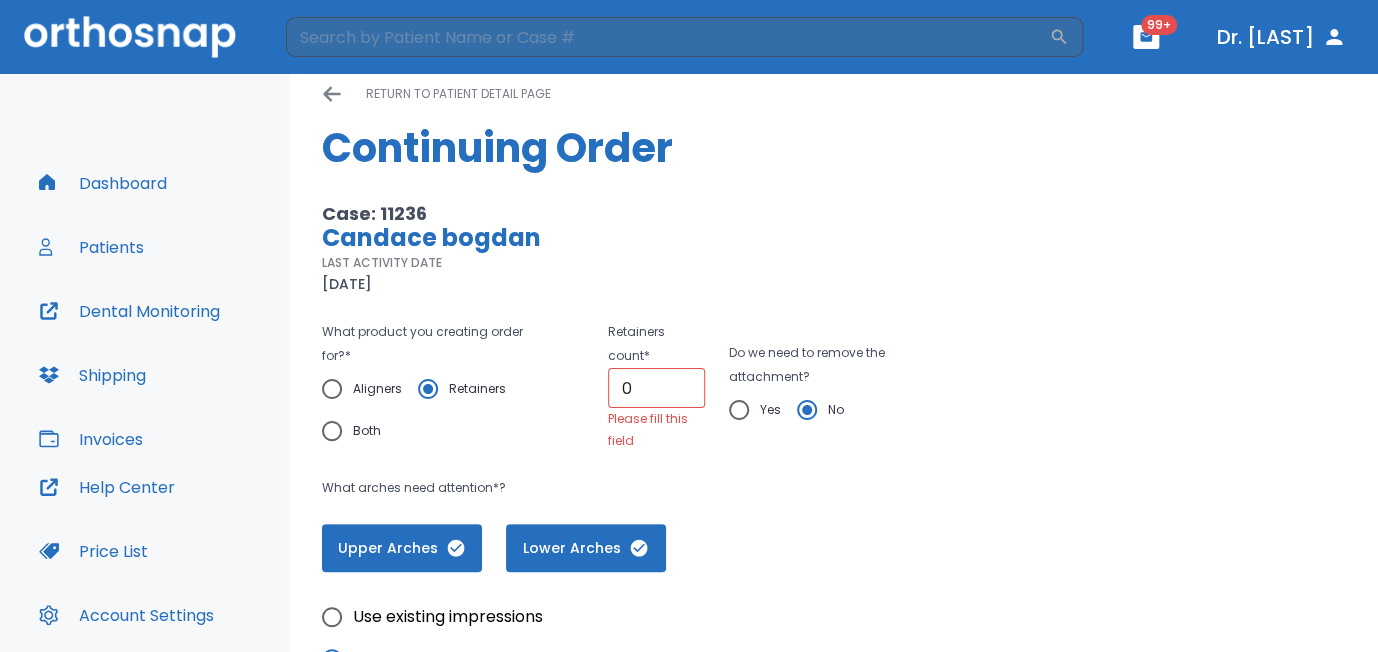 scroll, scrollTop: 0, scrollLeft: 0, axis: both 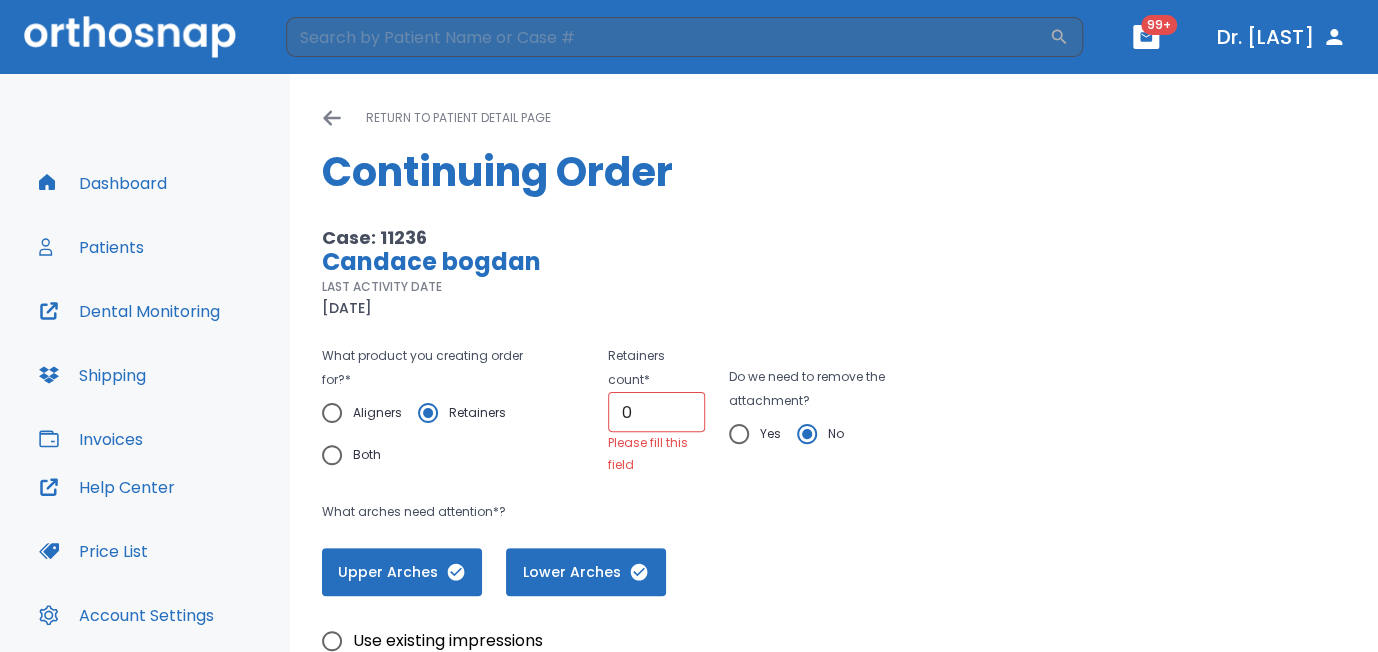 click on "0" at bounding box center (657, 412) 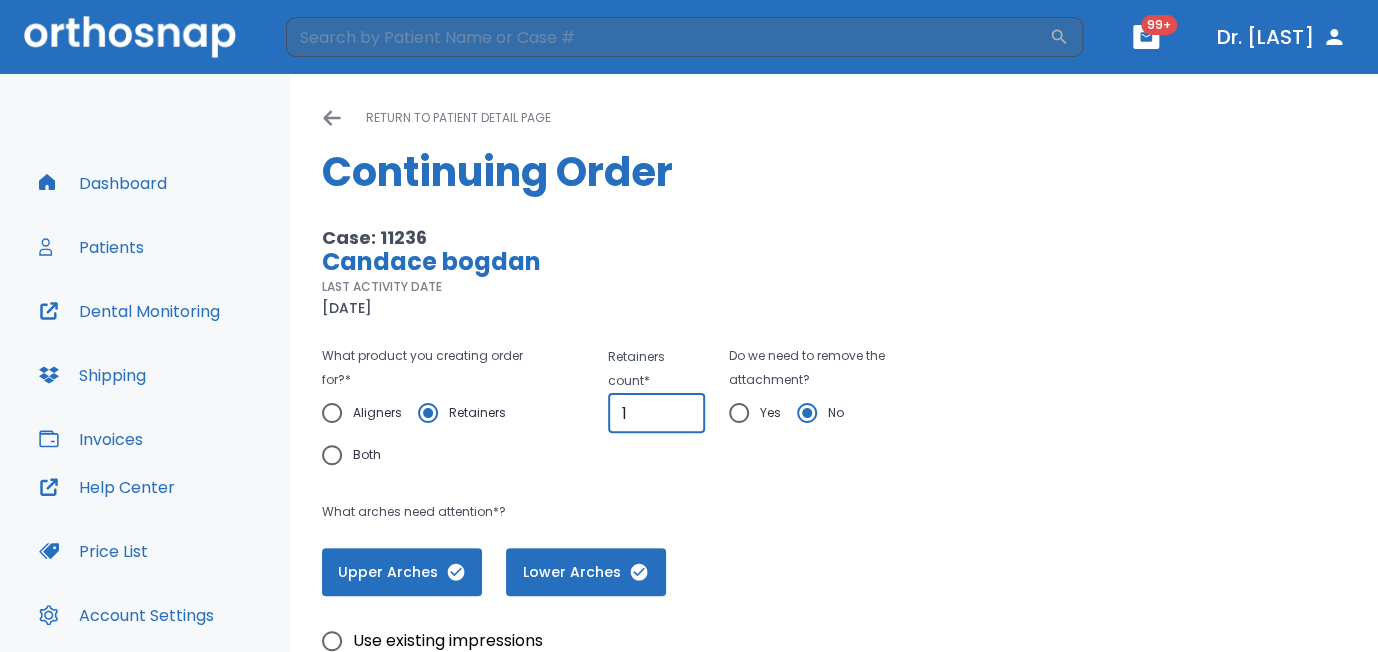 type on "1" 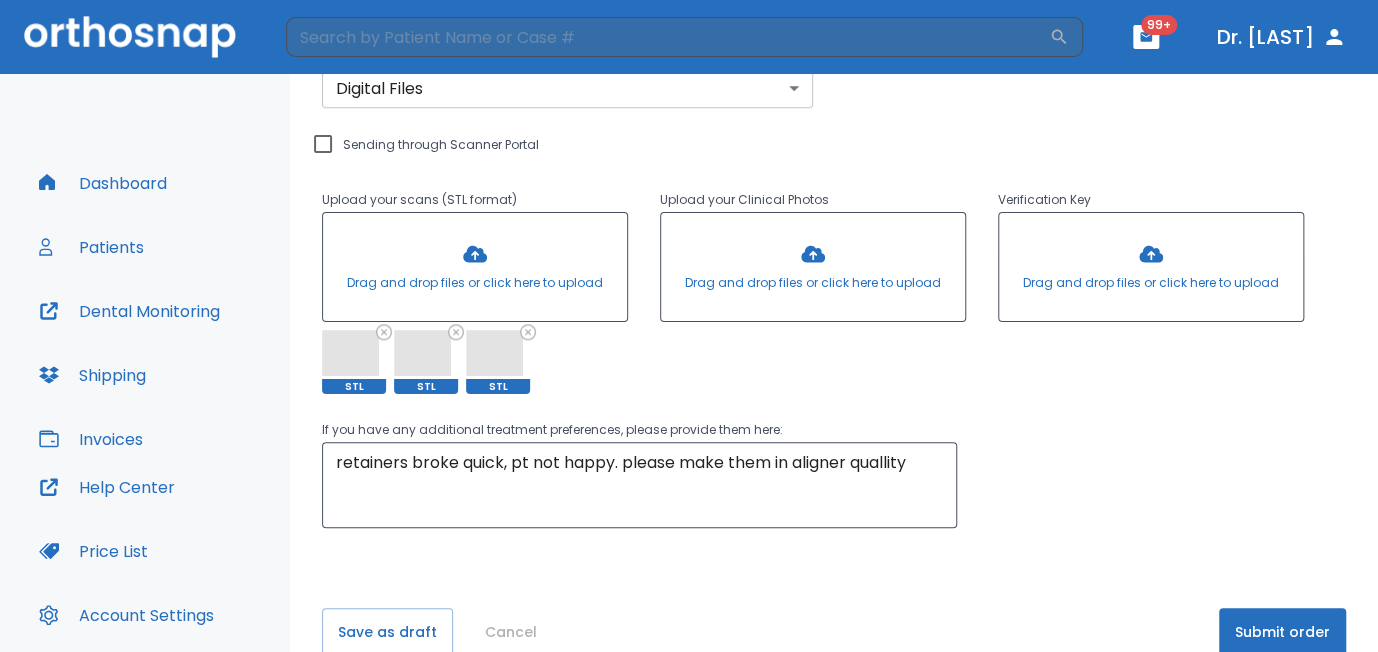 scroll, scrollTop: 664, scrollLeft: 0, axis: vertical 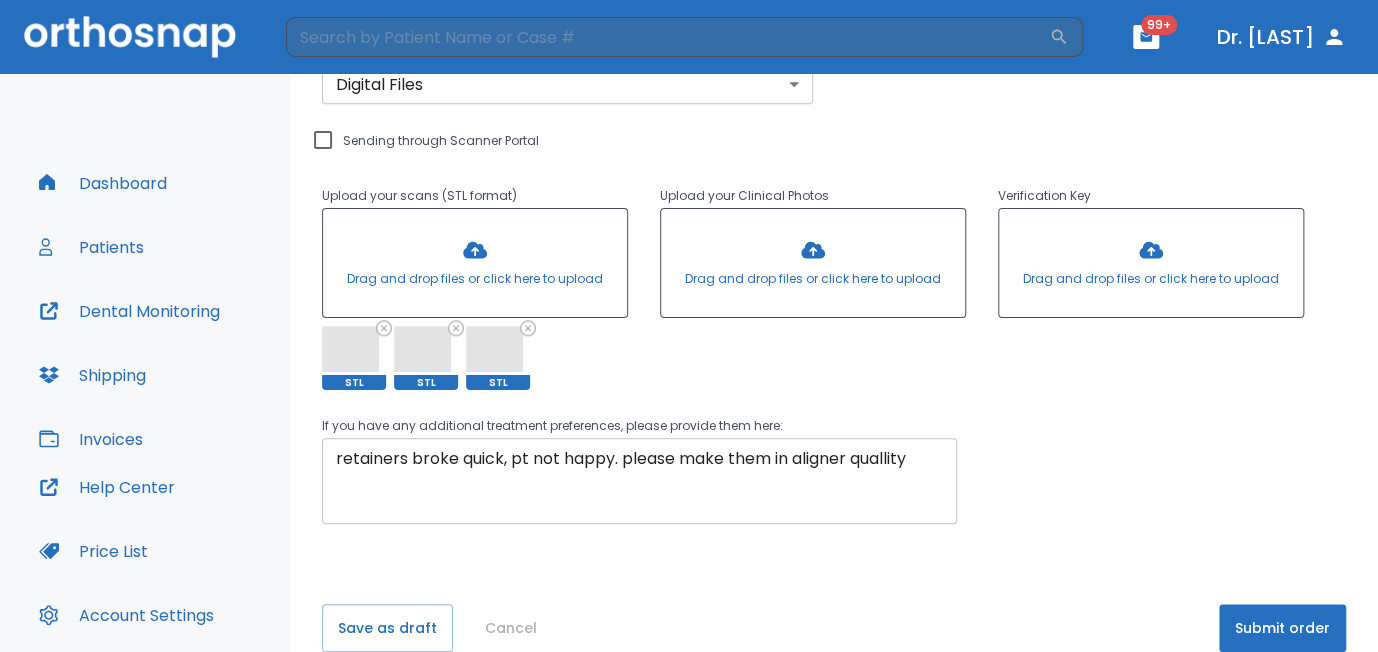 click on "retainers broke quick, pt not happy. please make them in aligner quallity" at bounding box center (639, 481) 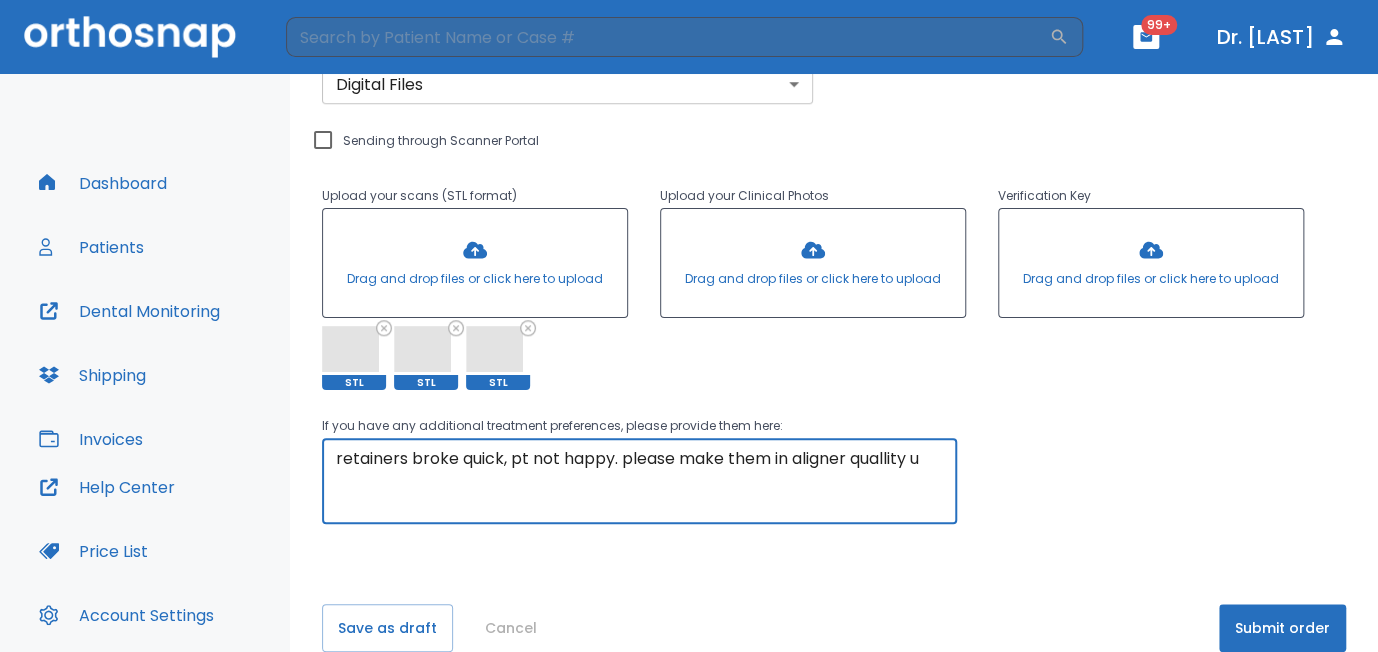 type on "retainers broke quick, pt not happy. please make them in aligner quallity" 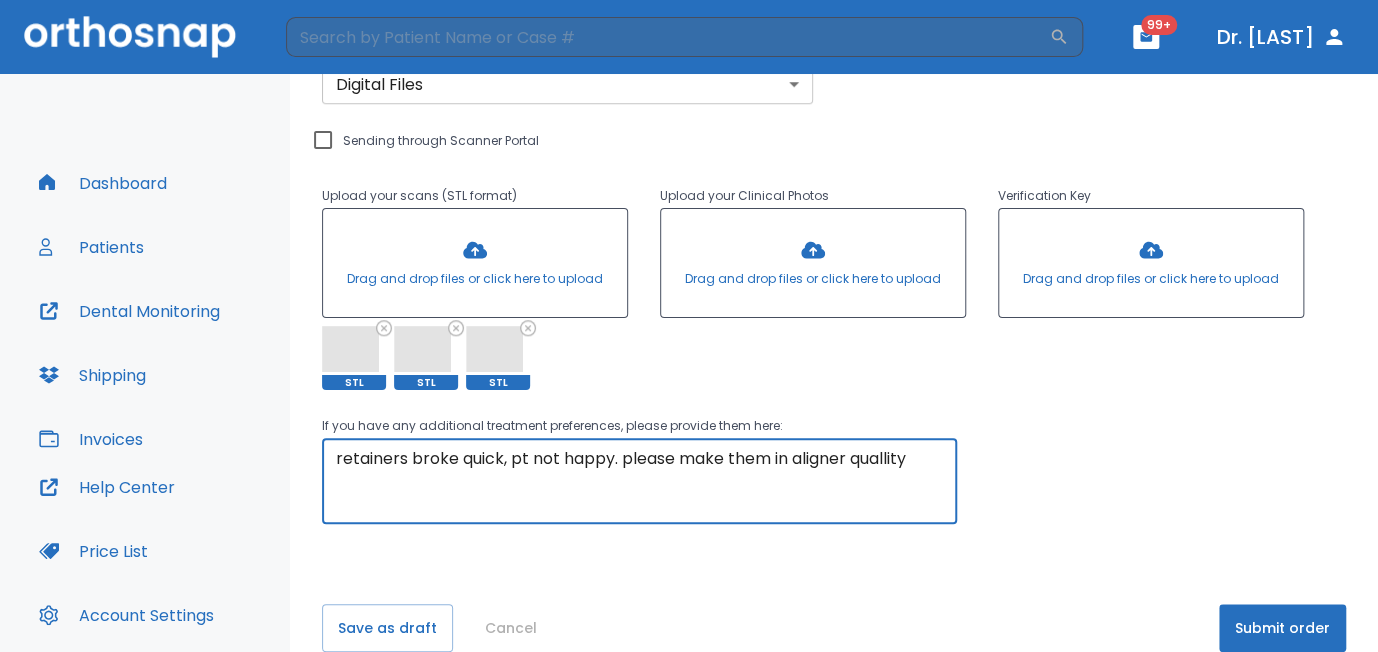 click on "Submit order" at bounding box center (1282, 628) 